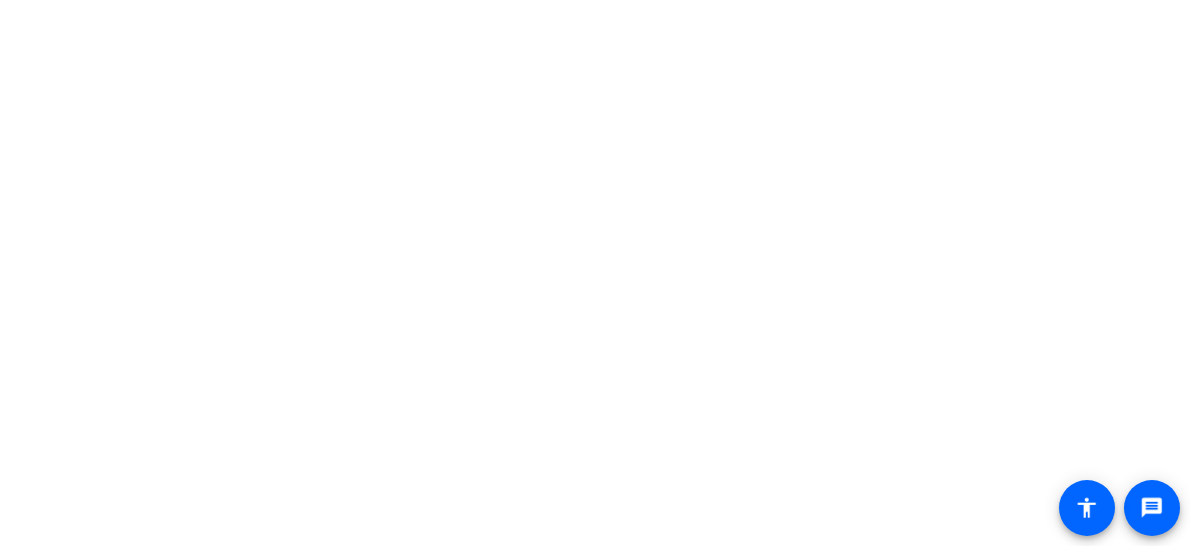 scroll, scrollTop: 0, scrollLeft: 0, axis: both 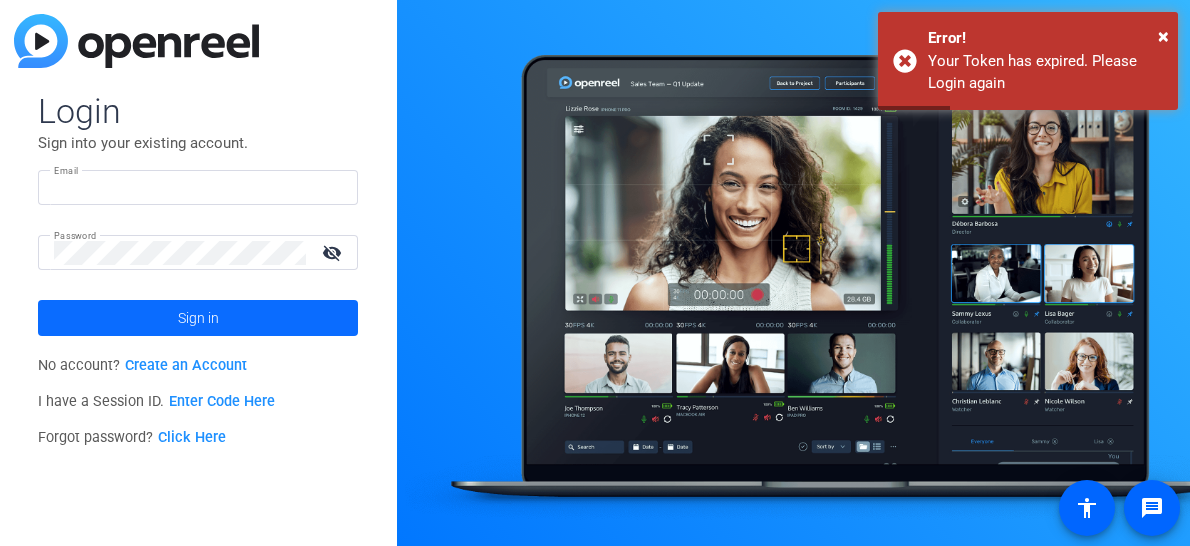 type on "[PERSON_NAME][EMAIL_ADDRESS][DOMAIN_NAME]" 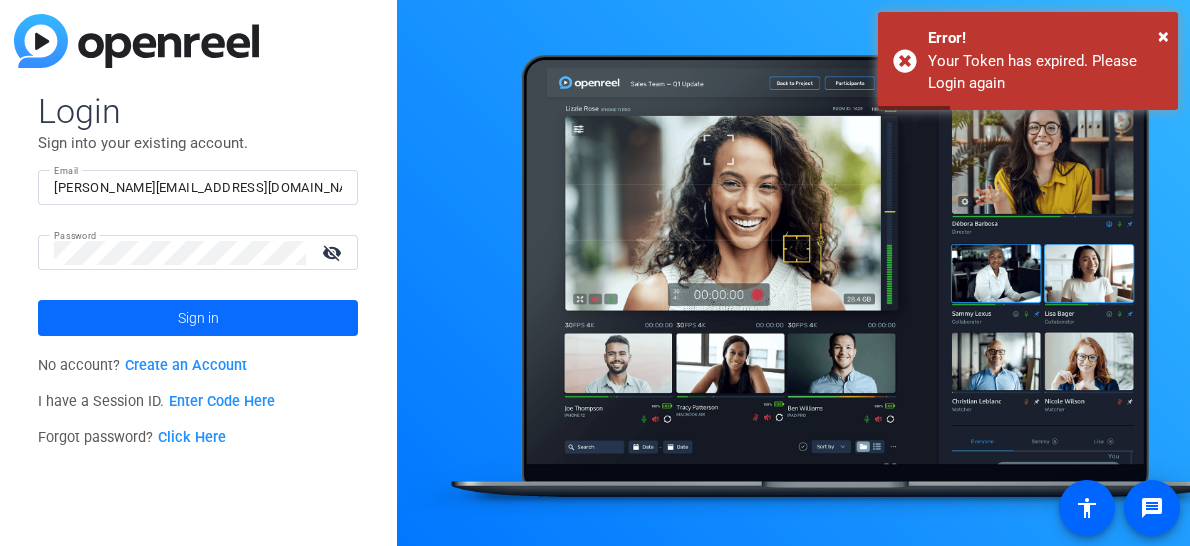 click 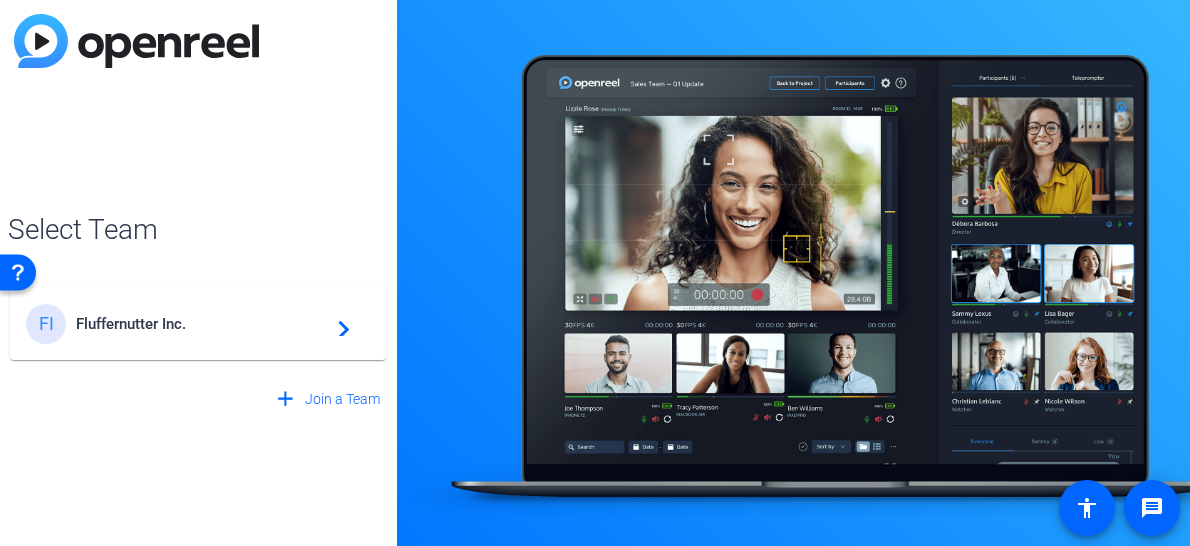 click on "FI Fluffernutter Inc.  navigate_next" 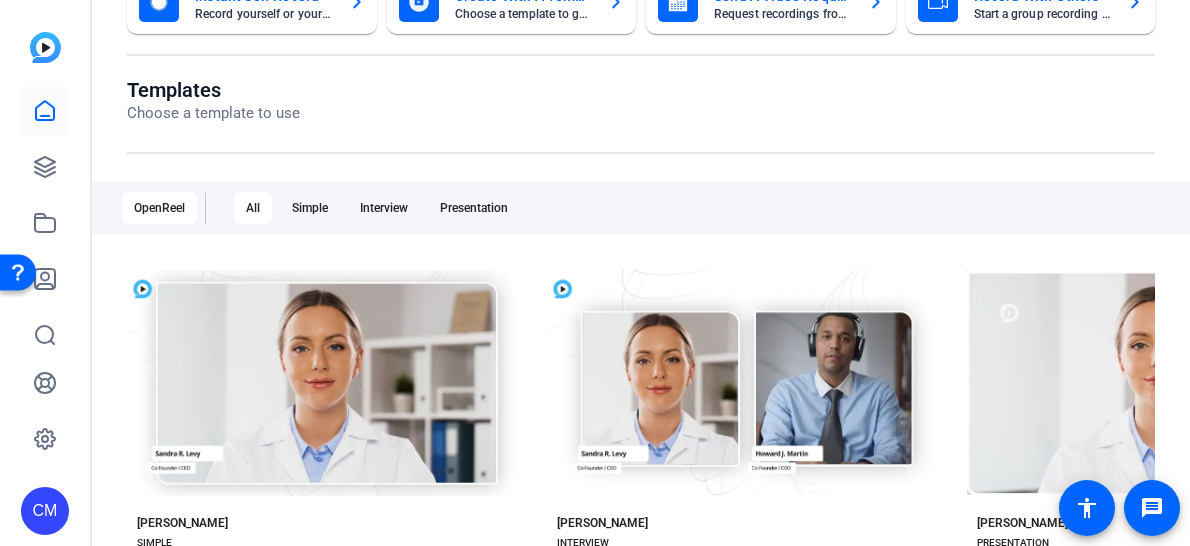 scroll, scrollTop: 0, scrollLeft: 0, axis: both 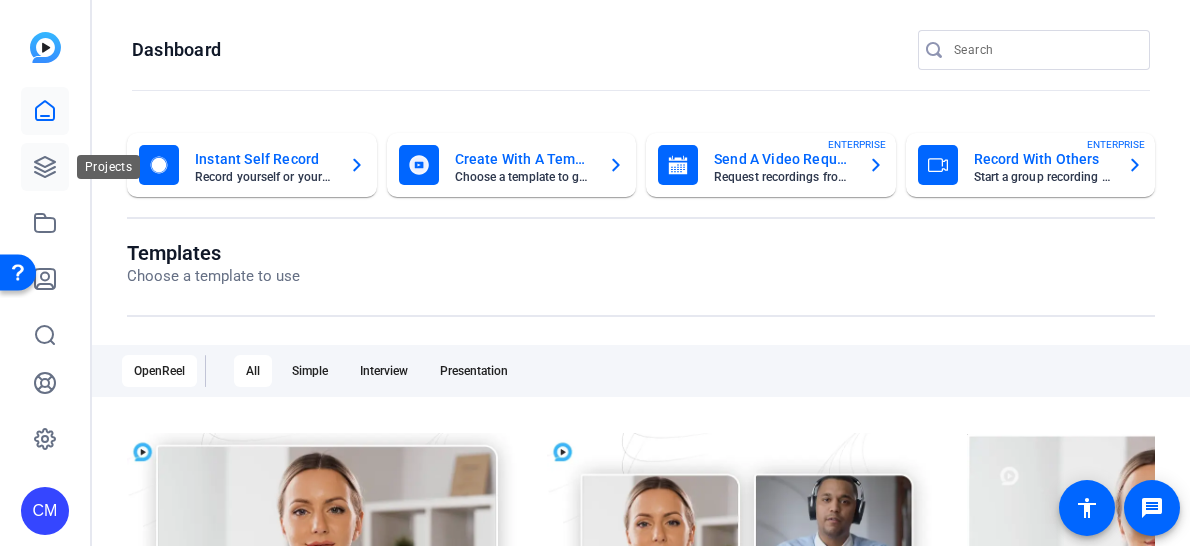 click 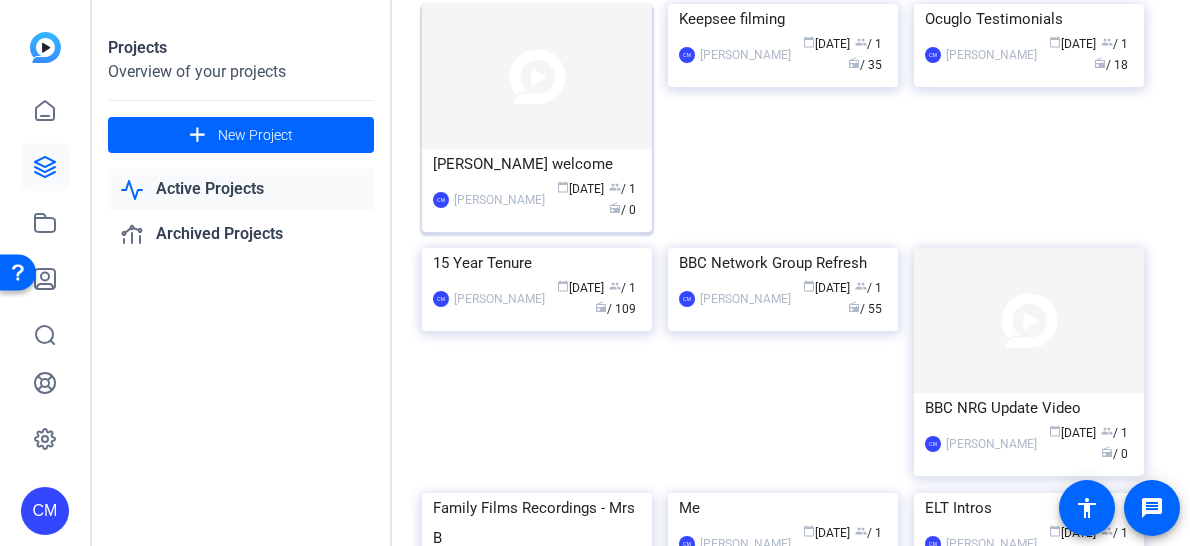 scroll, scrollTop: 176, scrollLeft: 0, axis: vertical 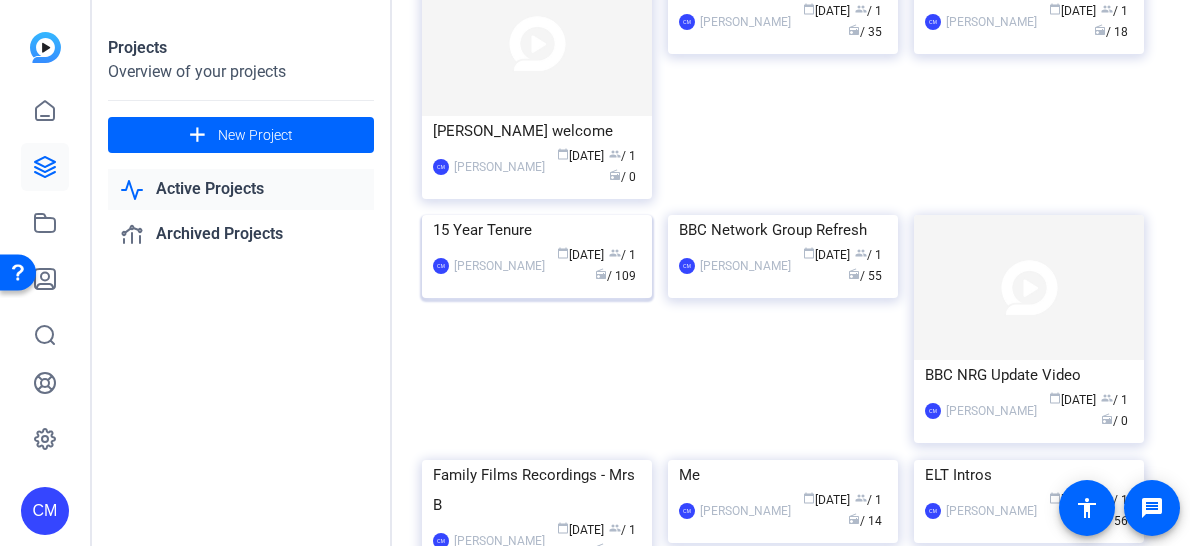 click 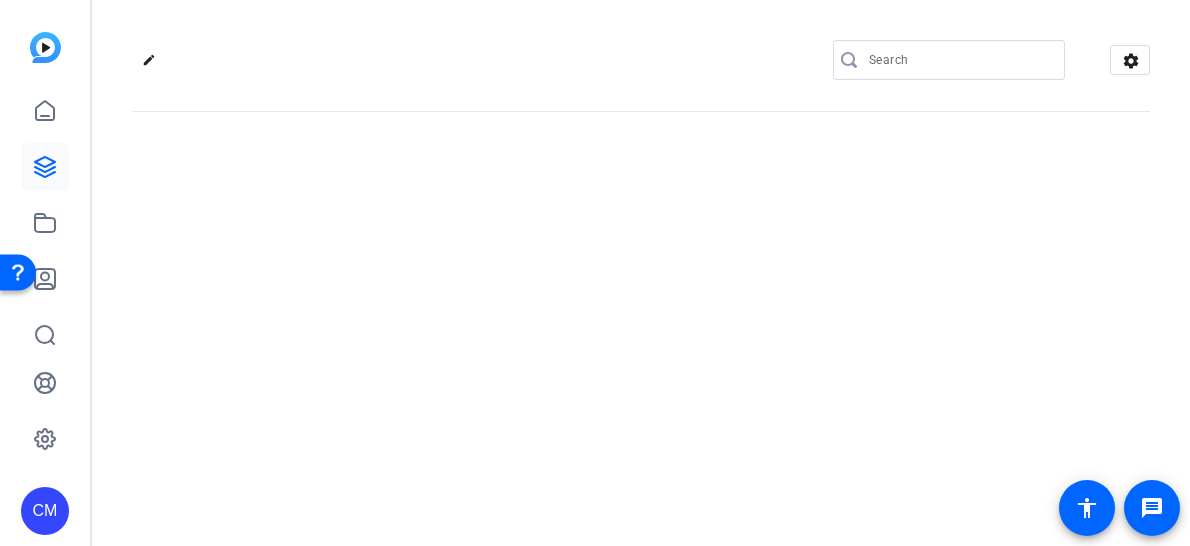 click on "edit
settings" 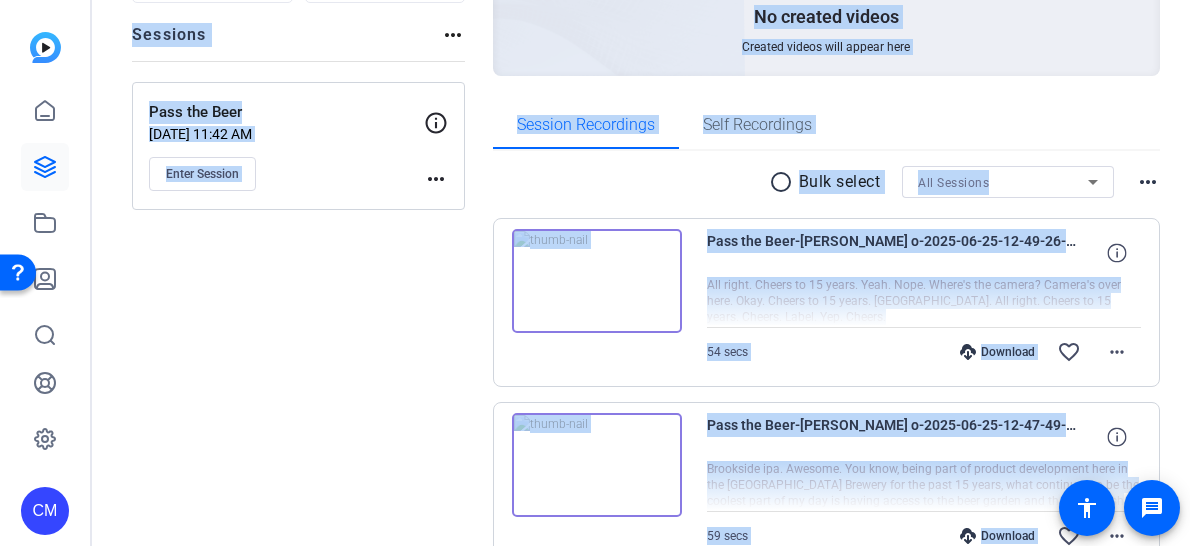 scroll, scrollTop: 226, scrollLeft: 0, axis: vertical 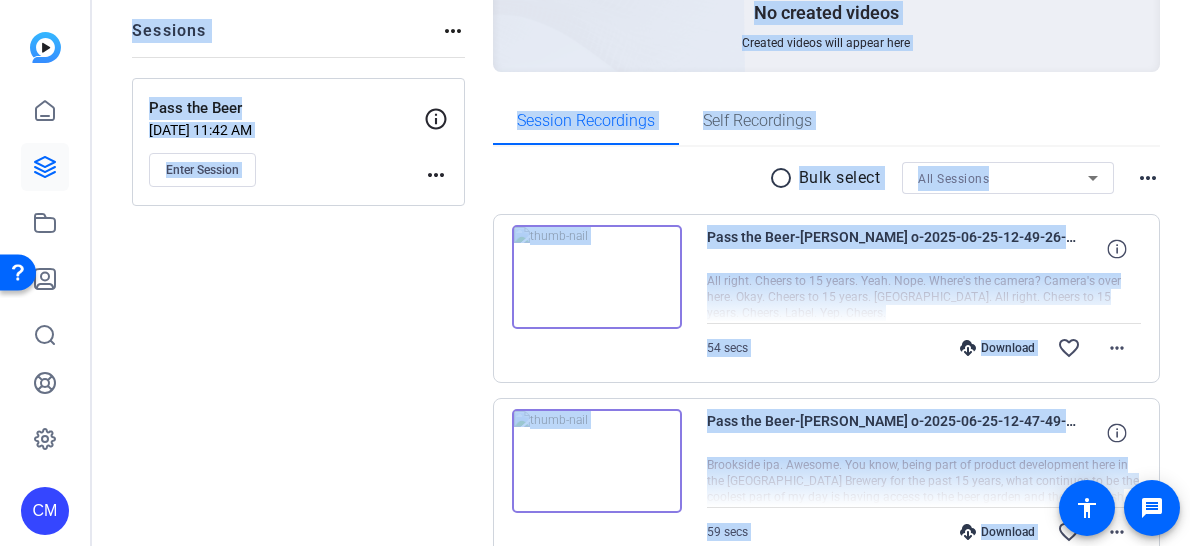 click on "Pass the Beer-[PERSON_NAME] o-2025-06-25-12-49-26-690-0
All right. Cheers to 15 years. Yeah. Nope. Where's the camera? Camera's over here. Okay. Cheers to 15 years. [GEOGRAPHIC_DATA]. All right. Cheers to 15 years. Cheers. Label. Yep. Cheers.  54 secs
Download  favorite_border more_horiz" at bounding box center [827, 298] 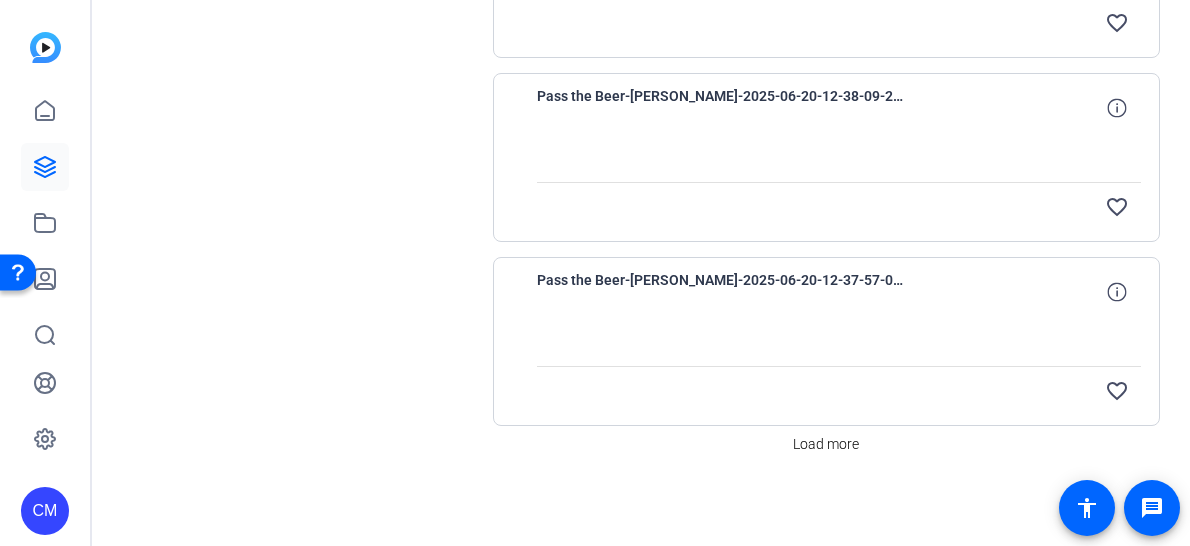 scroll, scrollTop: 1844, scrollLeft: 0, axis: vertical 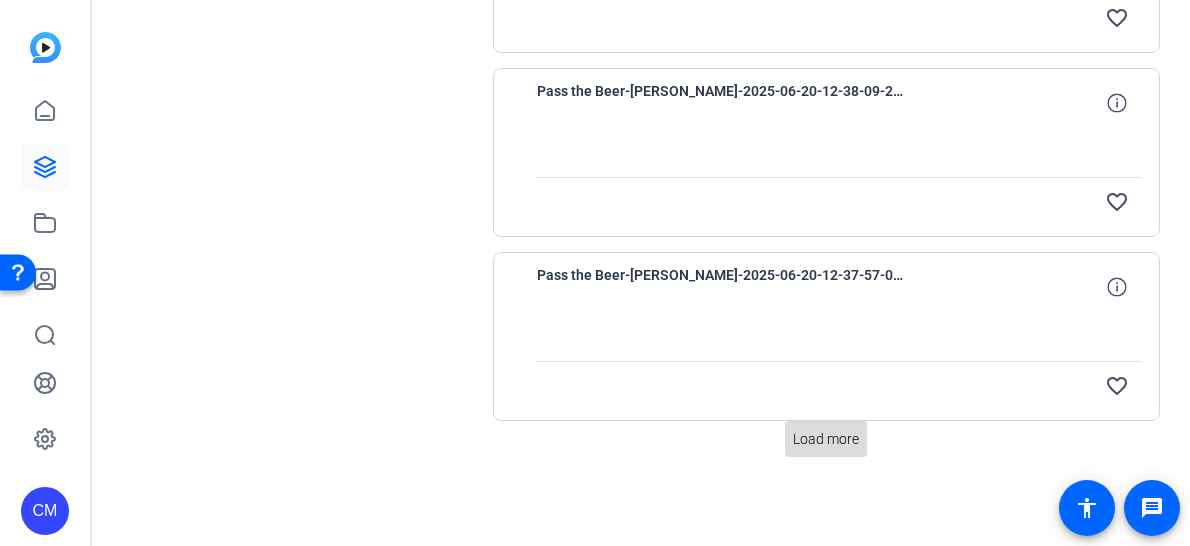click on "Load more" at bounding box center (826, 439) 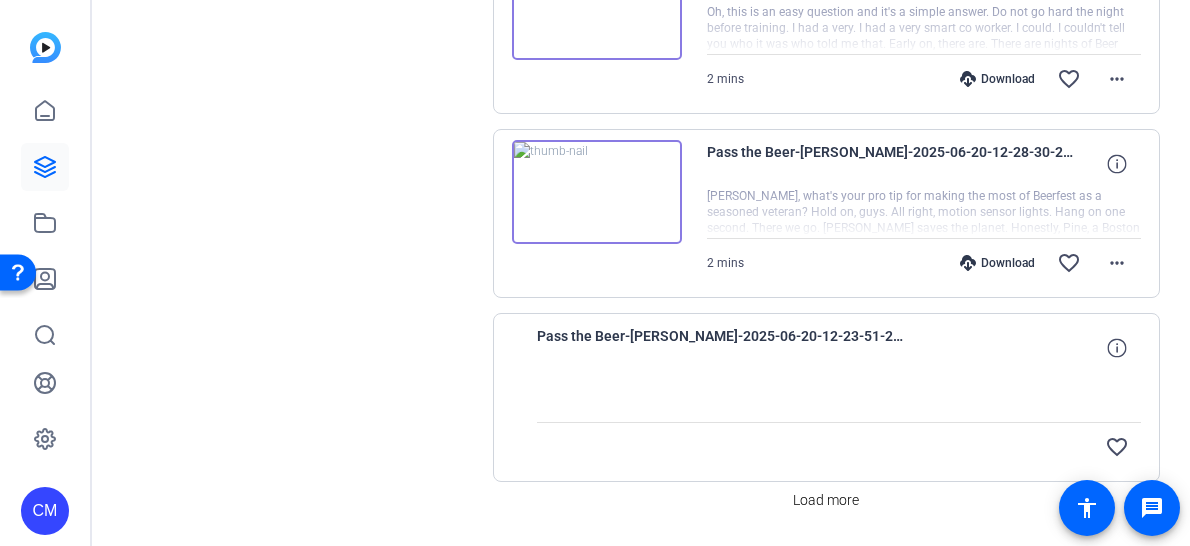 scroll, scrollTop: 3684, scrollLeft: 0, axis: vertical 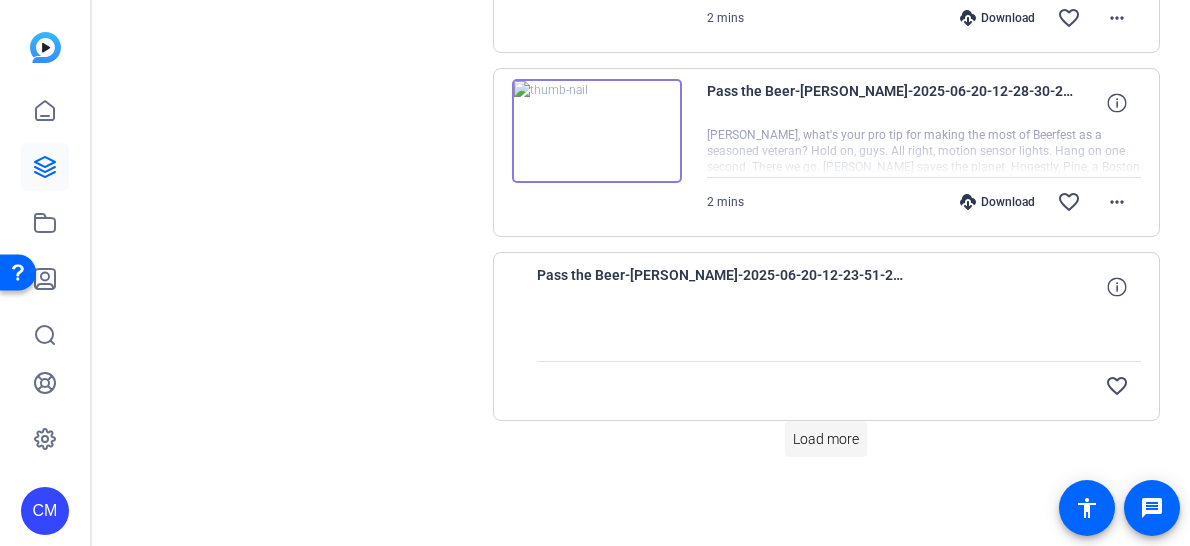 click on "Load more" at bounding box center (826, 439) 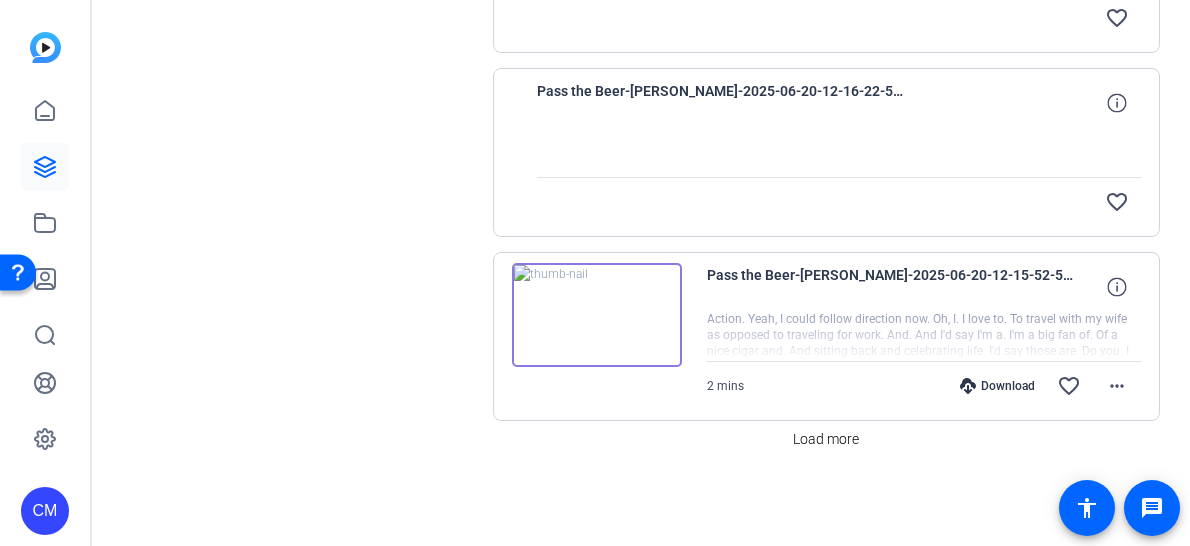 click on "Load more" at bounding box center (826, 439) 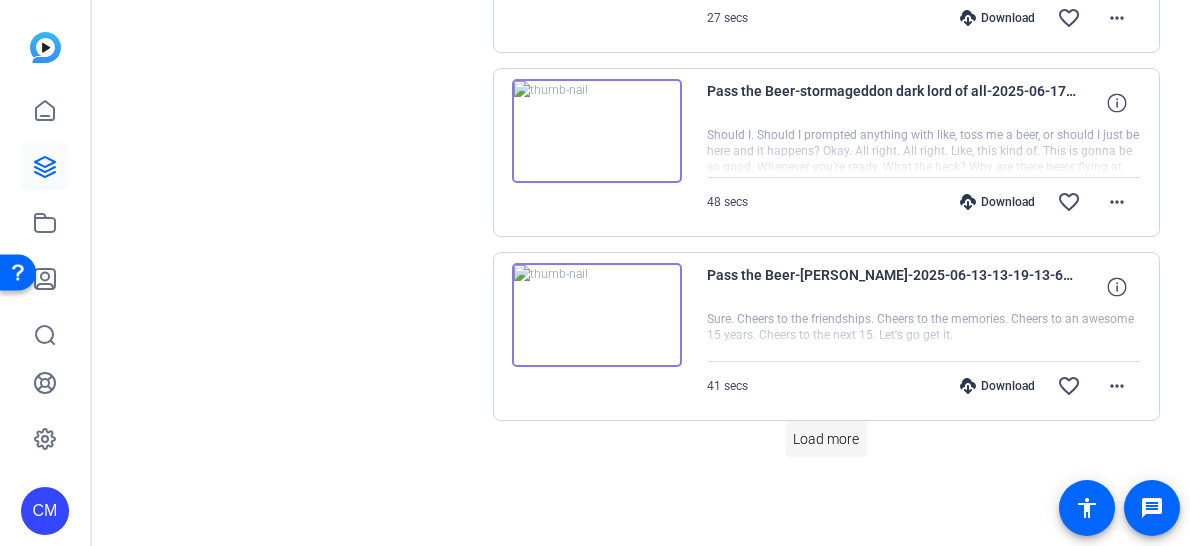 click on "Load more" at bounding box center (826, 439) 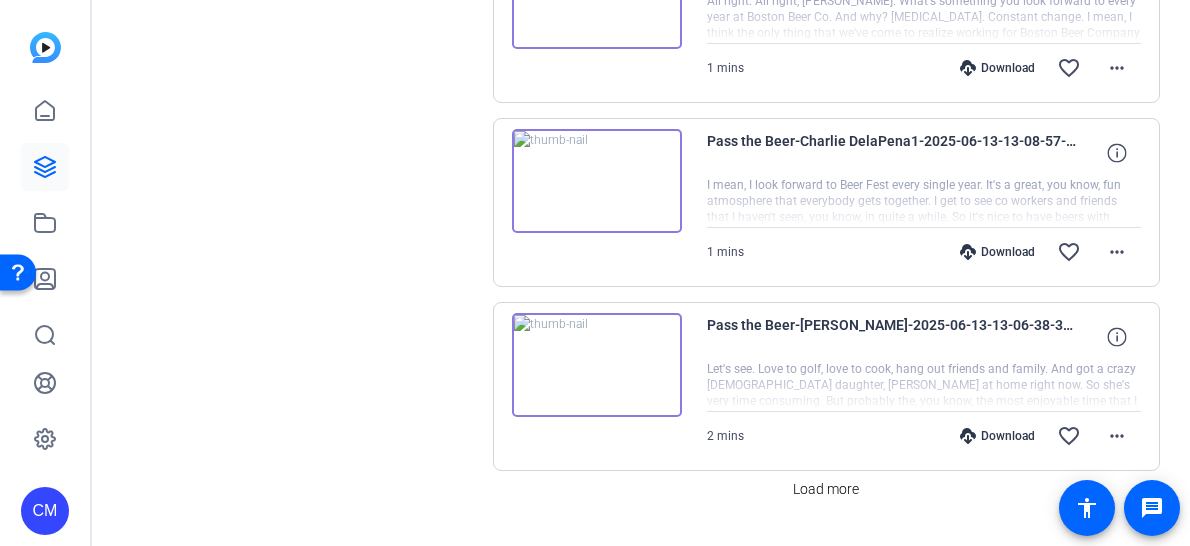 scroll, scrollTop: 9204, scrollLeft: 0, axis: vertical 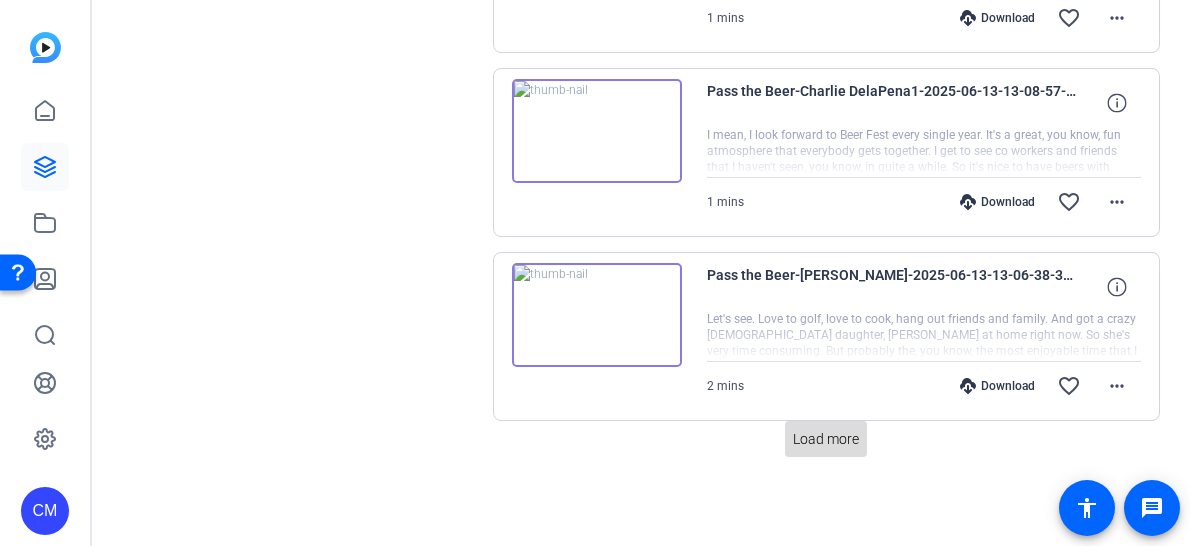 click on "Load more" at bounding box center (826, 439) 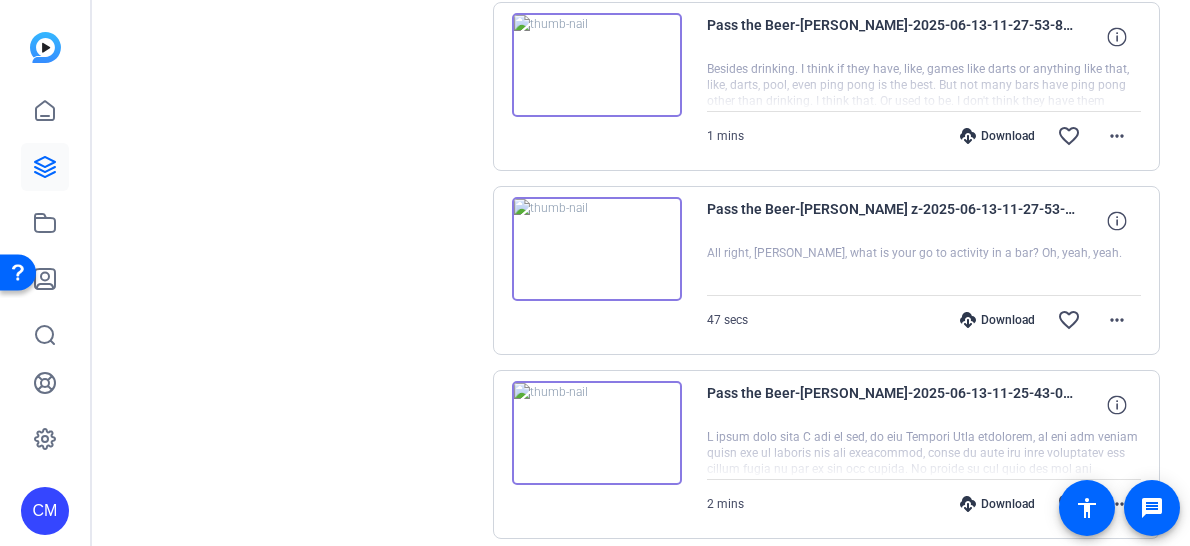 scroll, scrollTop: 11044, scrollLeft: 0, axis: vertical 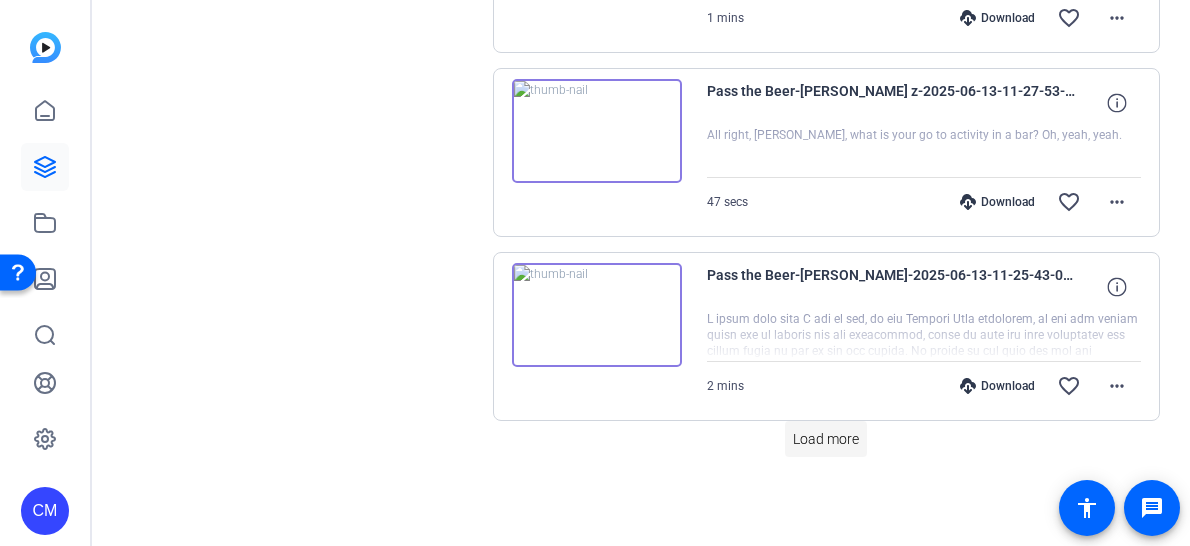 click on "Load more" at bounding box center [826, 439] 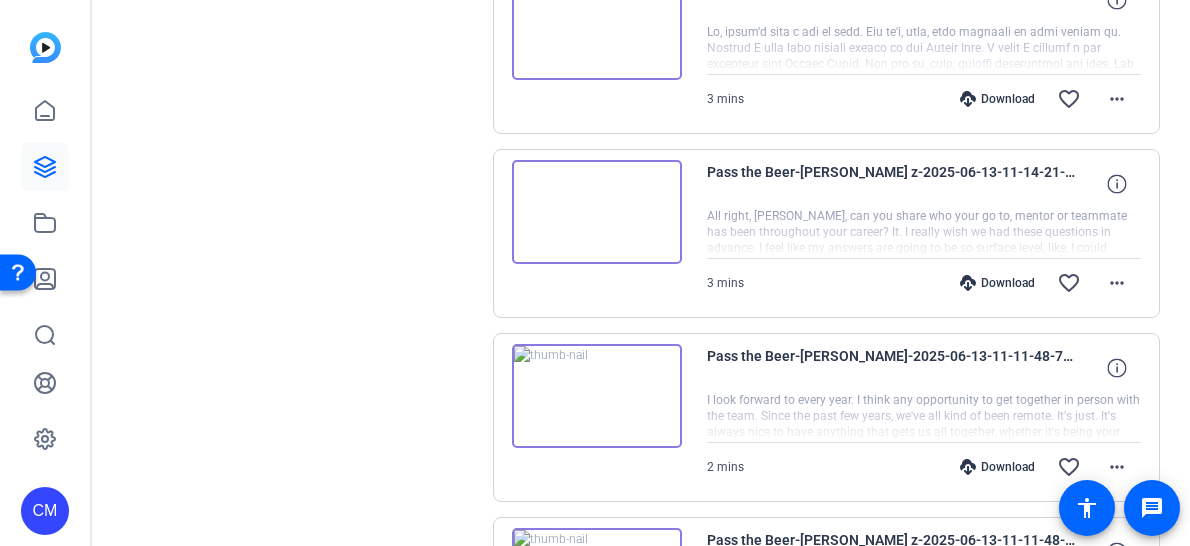 scroll, scrollTop: 12884, scrollLeft: 0, axis: vertical 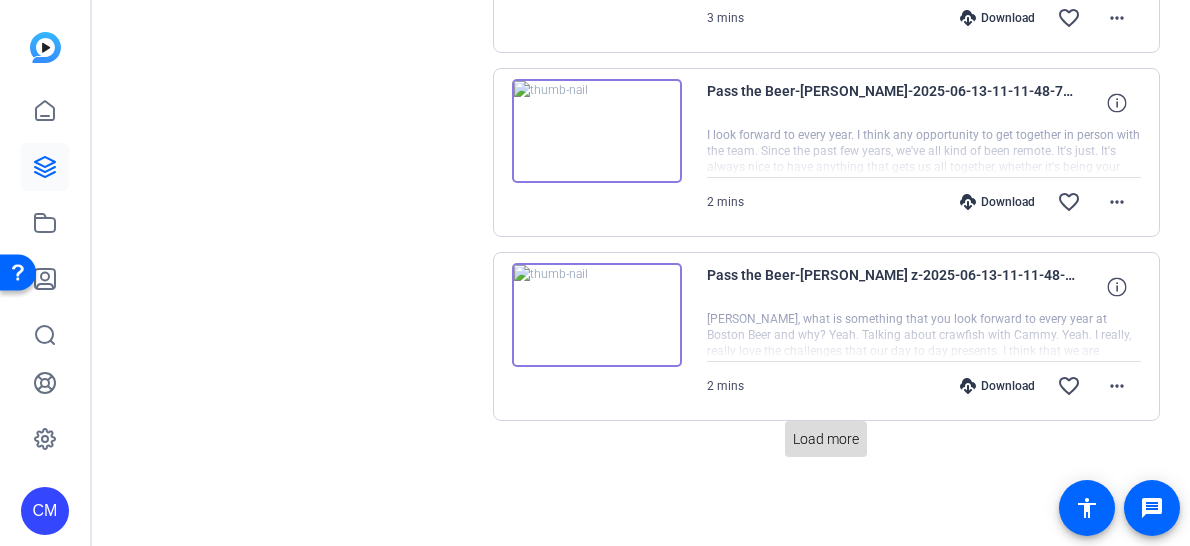 click on "Load more" at bounding box center (826, 439) 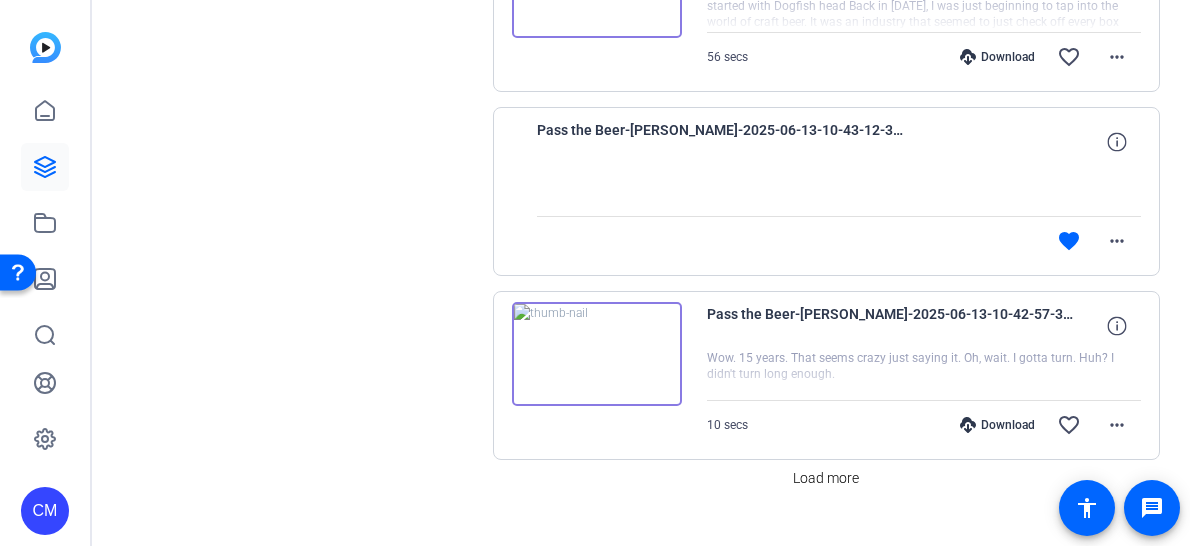 scroll, scrollTop: 14724, scrollLeft: 0, axis: vertical 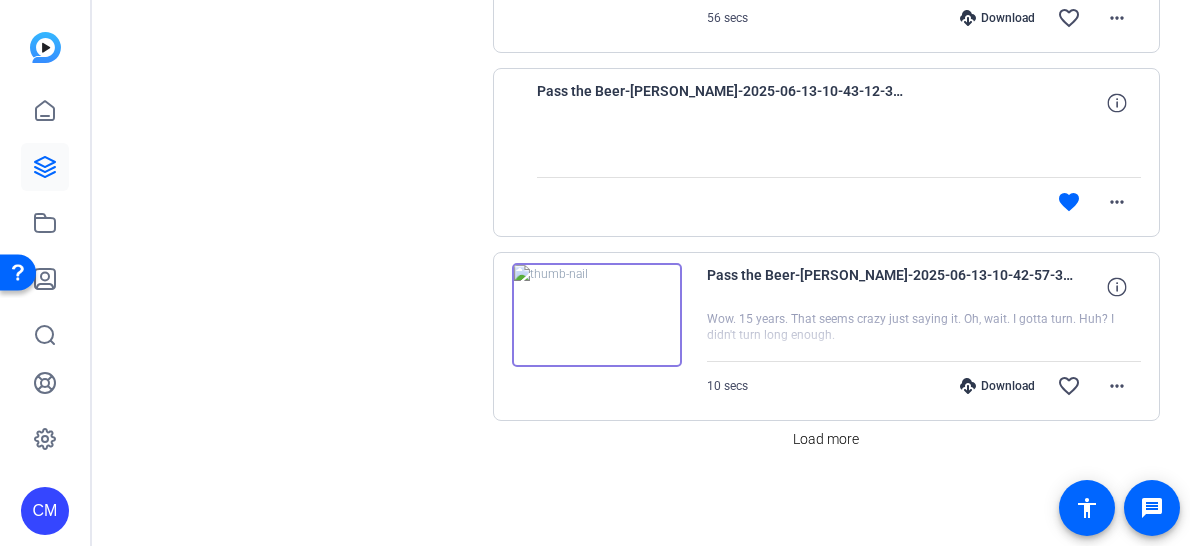click on "Load more" at bounding box center [826, 439] 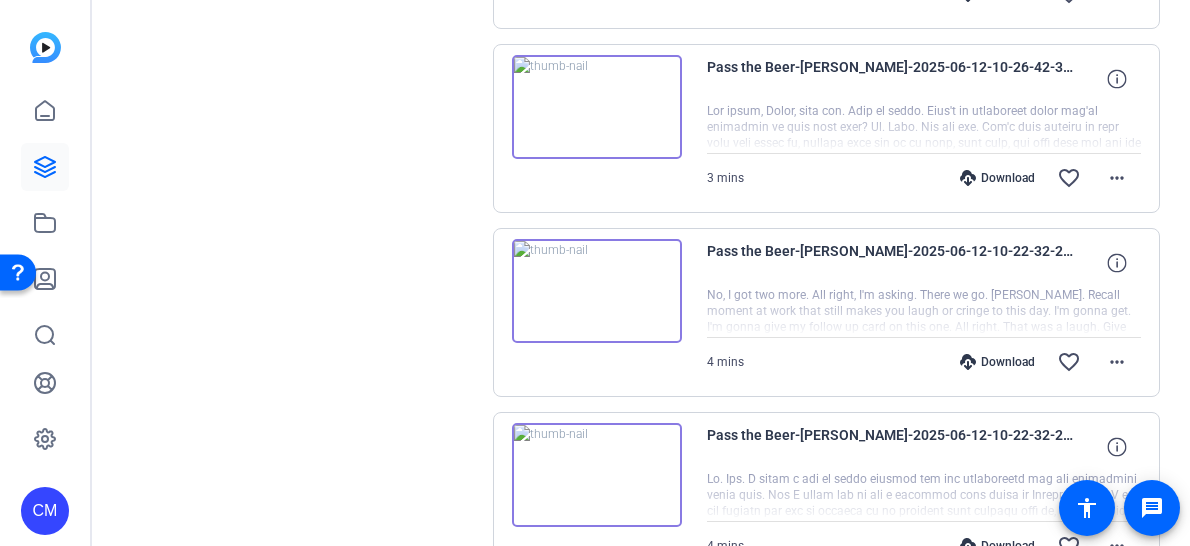 scroll, scrollTop: 16406, scrollLeft: 0, axis: vertical 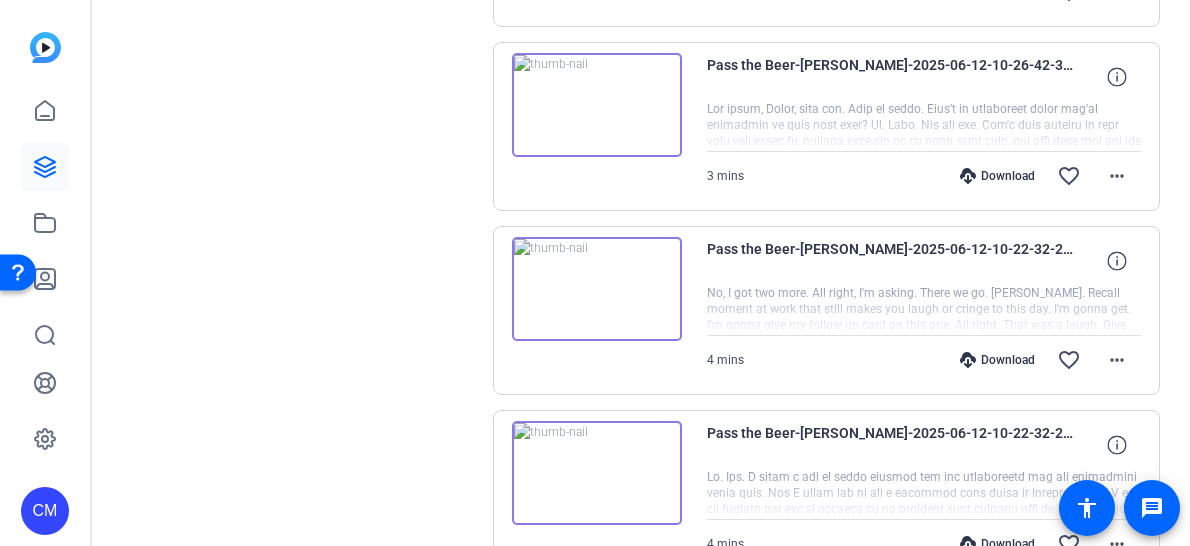 click at bounding box center (597, 105) 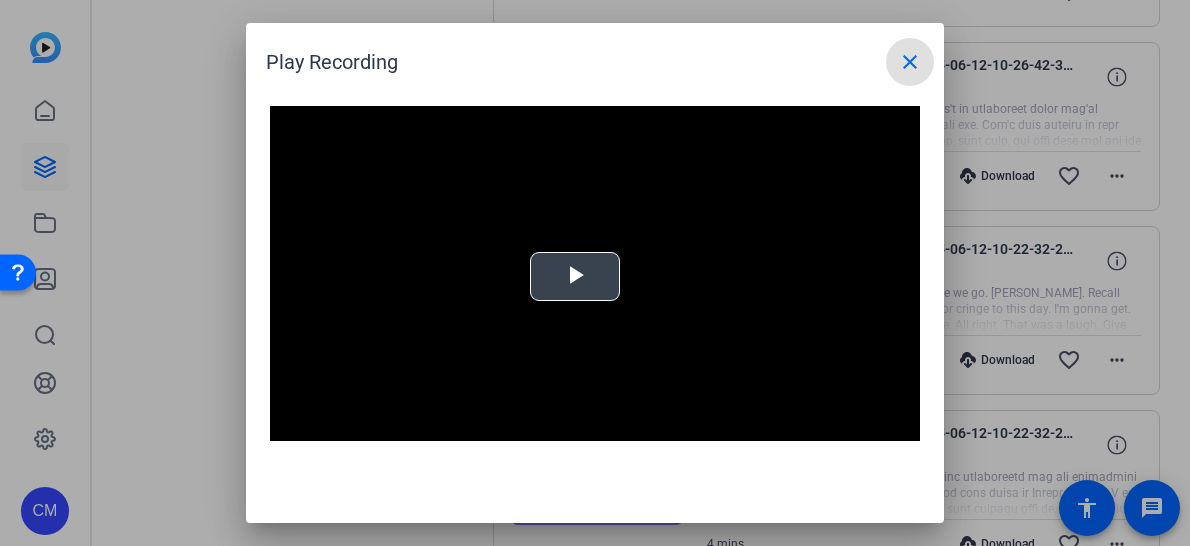 click at bounding box center (575, 277) 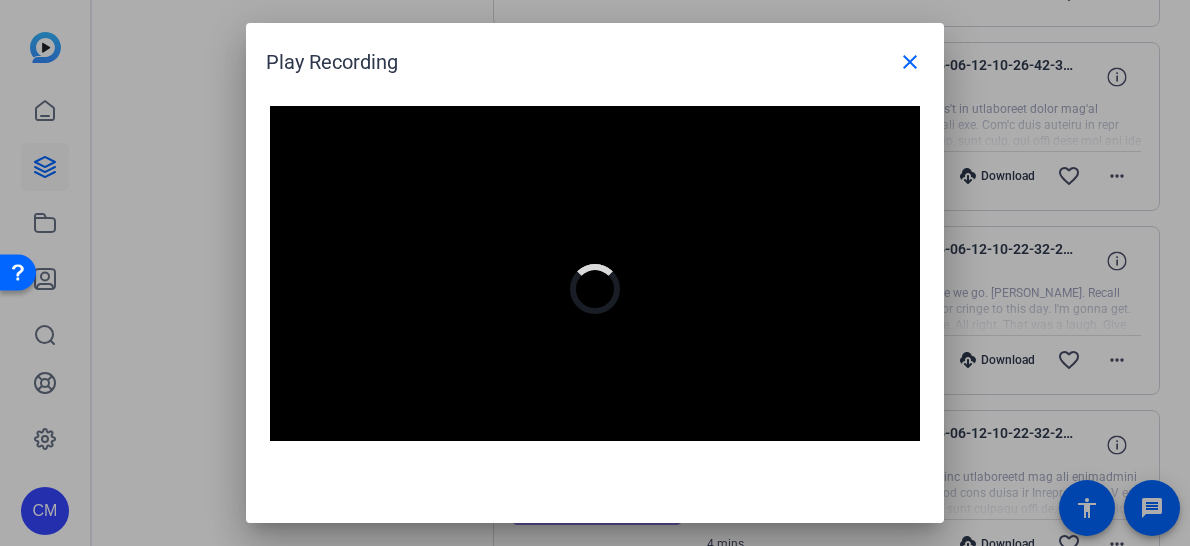 scroll, scrollTop: 20, scrollLeft: 0, axis: vertical 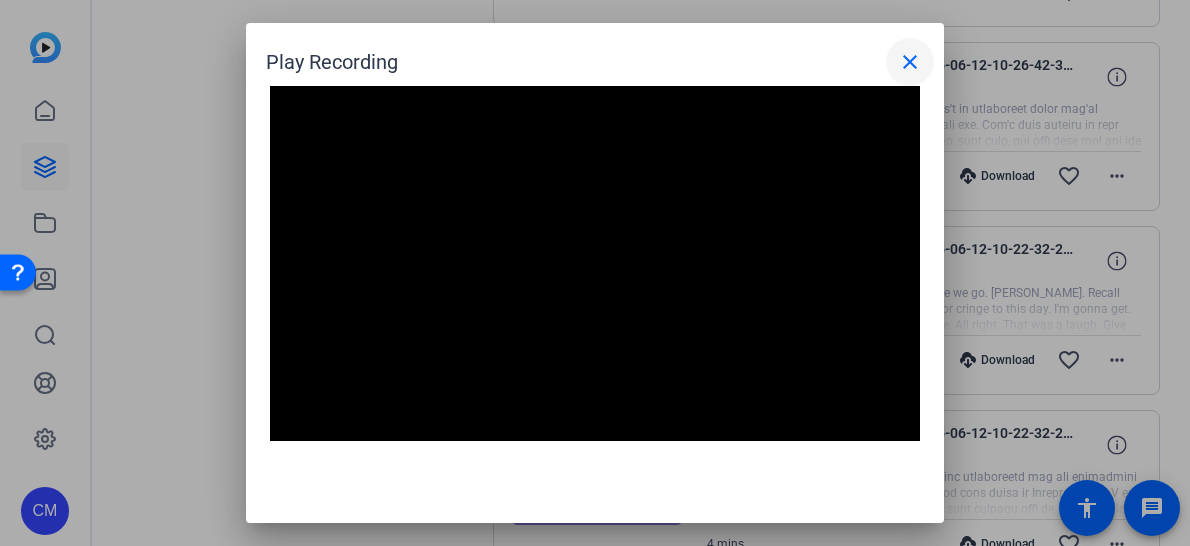click on "close" at bounding box center [910, 62] 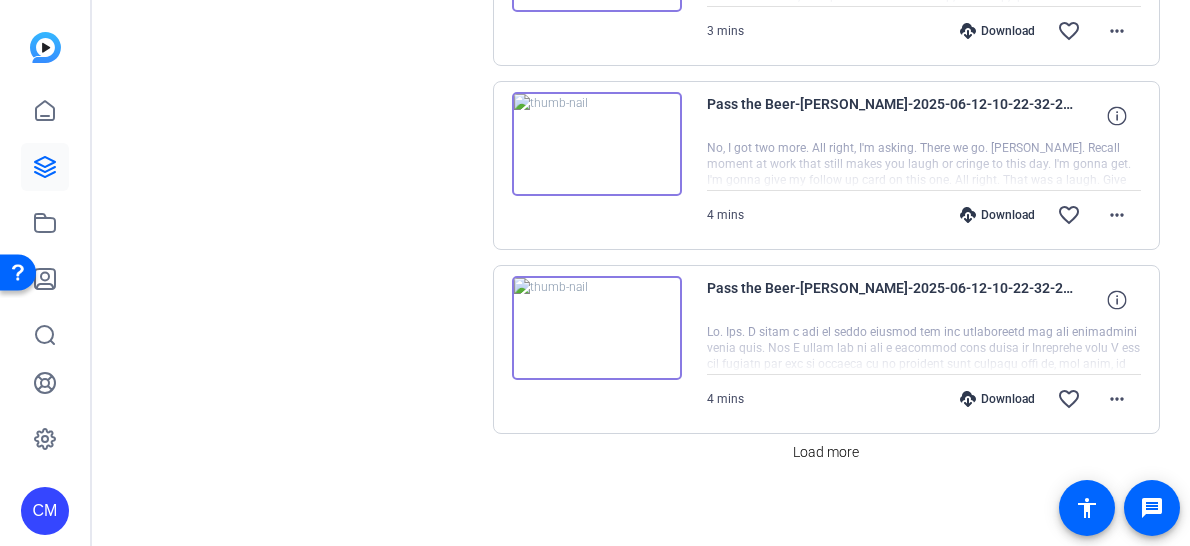 scroll, scrollTop: 16564, scrollLeft: 0, axis: vertical 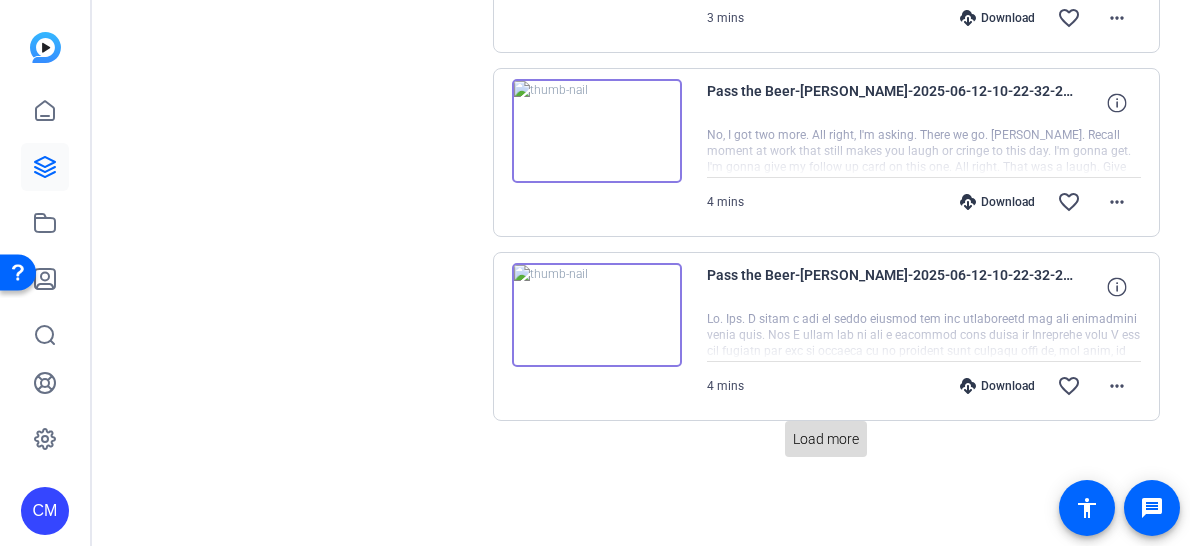 click on "Load more" at bounding box center (826, 439) 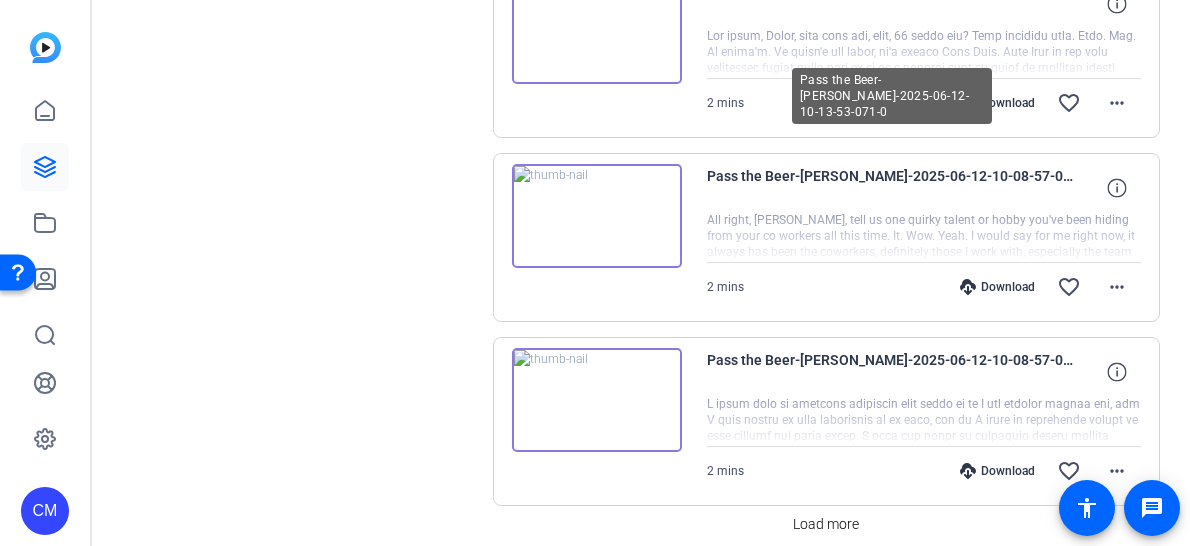 scroll, scrollTop: 18404, scrollLeft: 0, axis: vertical 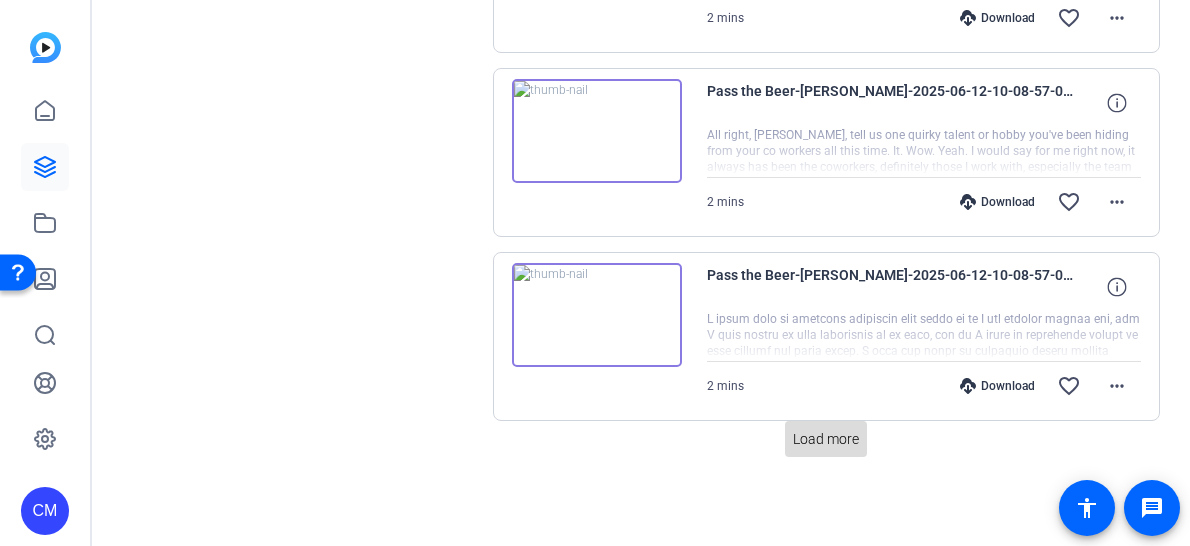 click on "Load more" at bounding box center [826, 439] 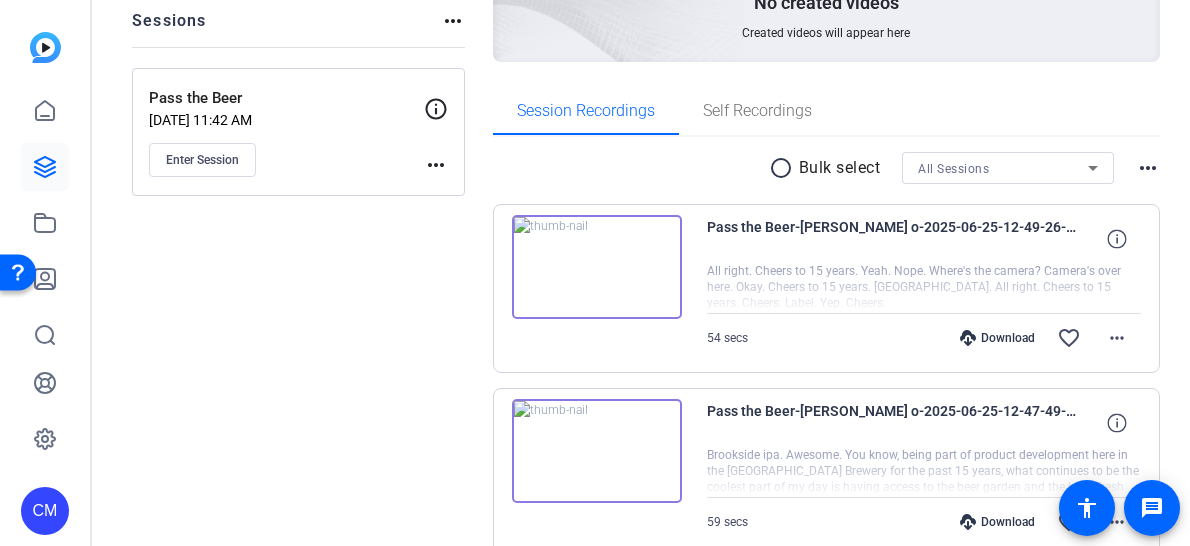 scroll, scrollTop: 0, scrollLeft: 0, axis: both 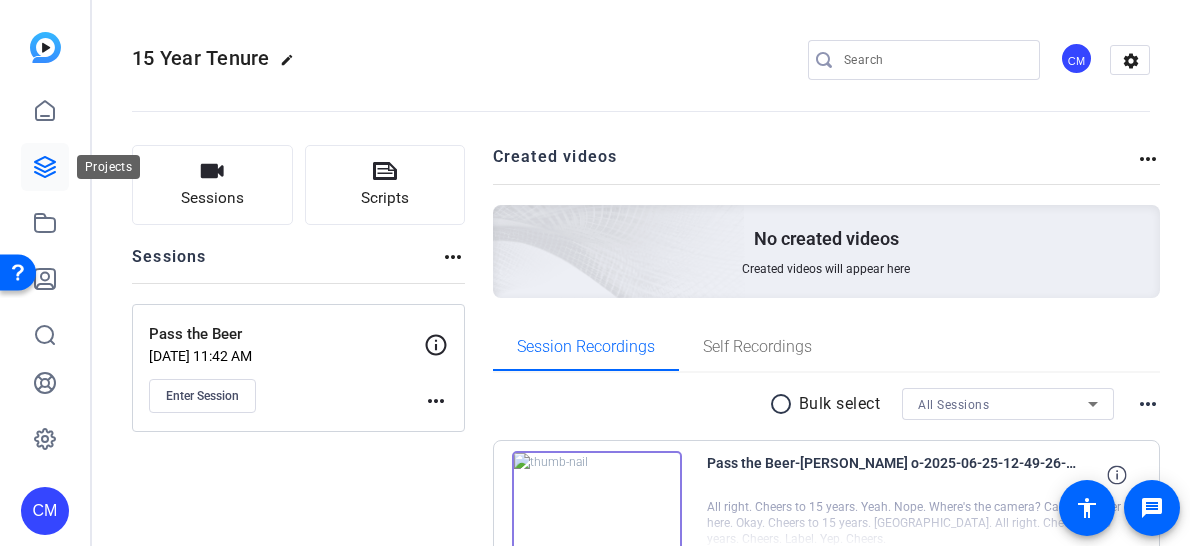 click 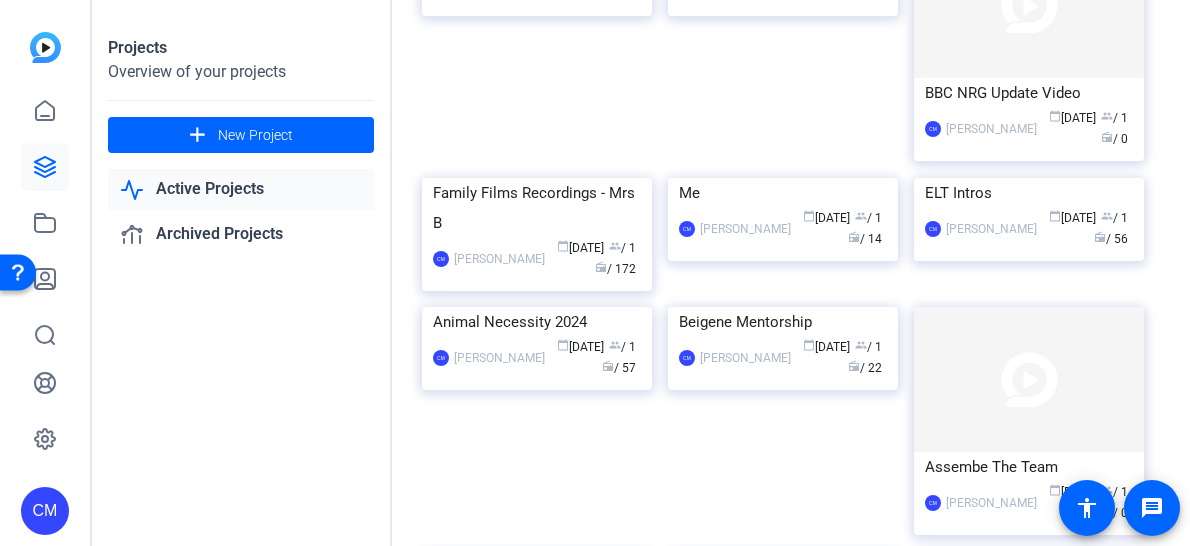 scroll, scrollTop: 460, scrollLeft: 0, axis: vertical 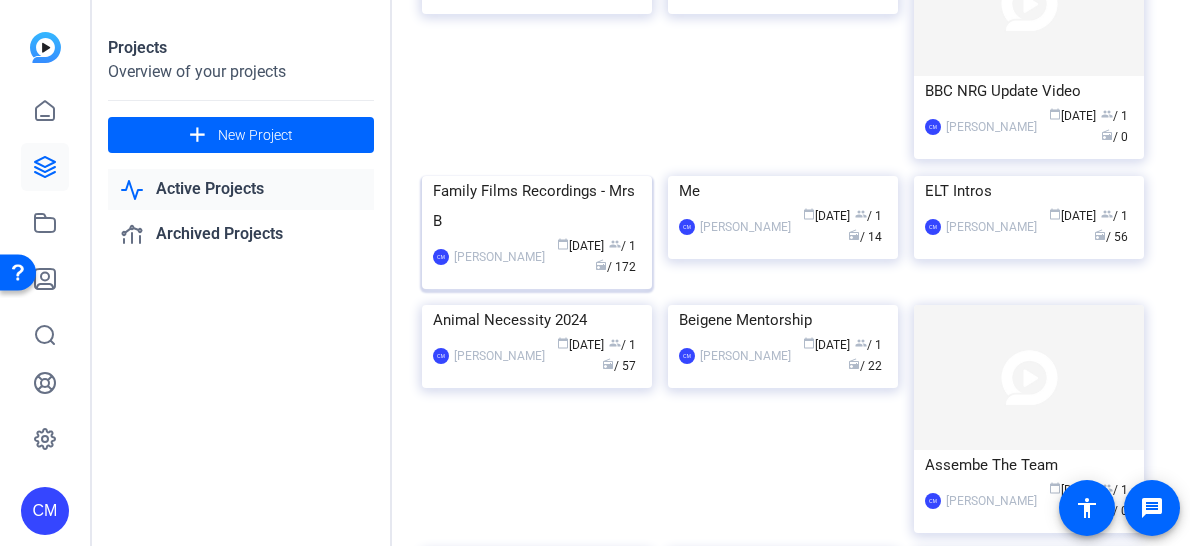 click 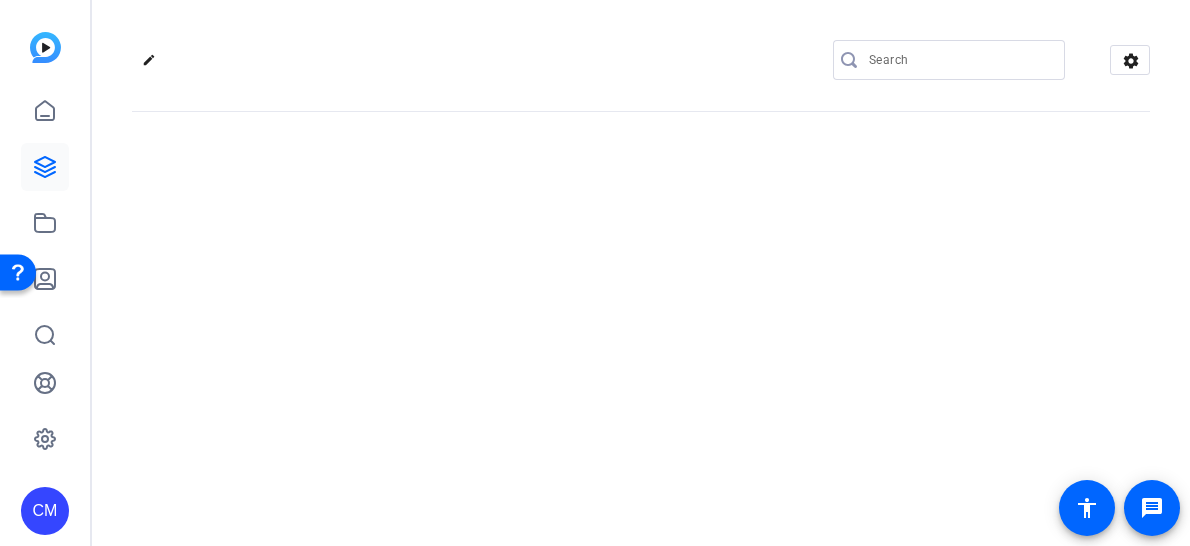 click on "edit
settings" 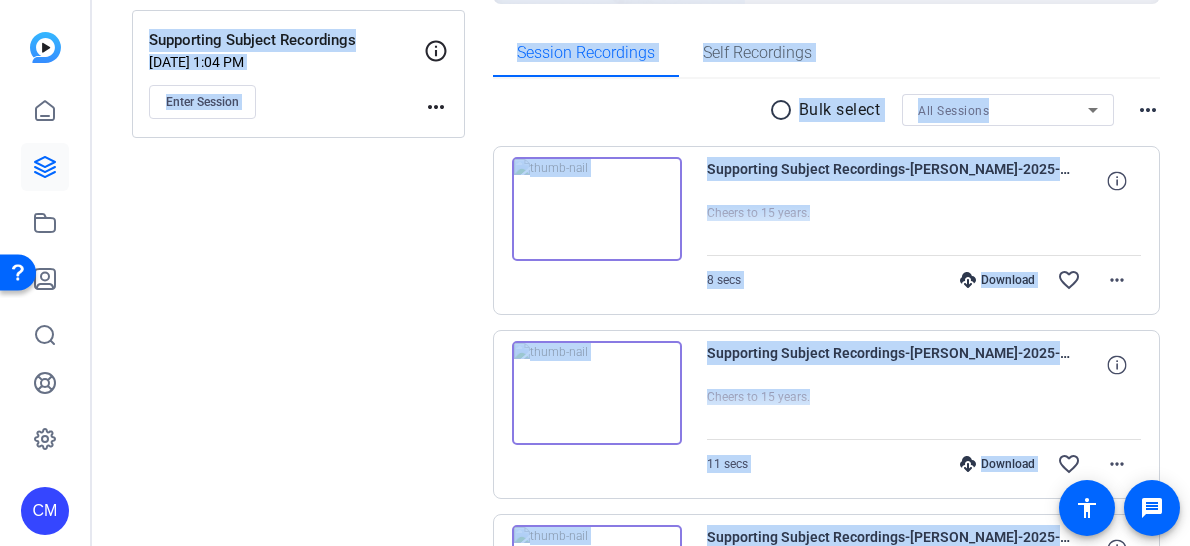 scroll, scrollTop: 372, scrollLeft: 0, axis: vertical 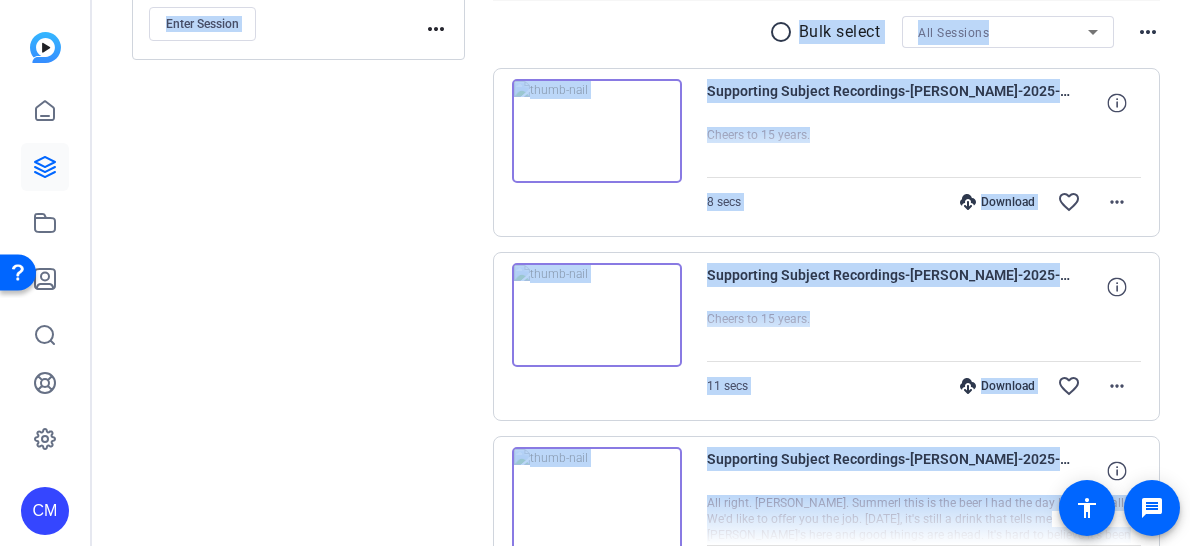click at bounding box center [924, 152] 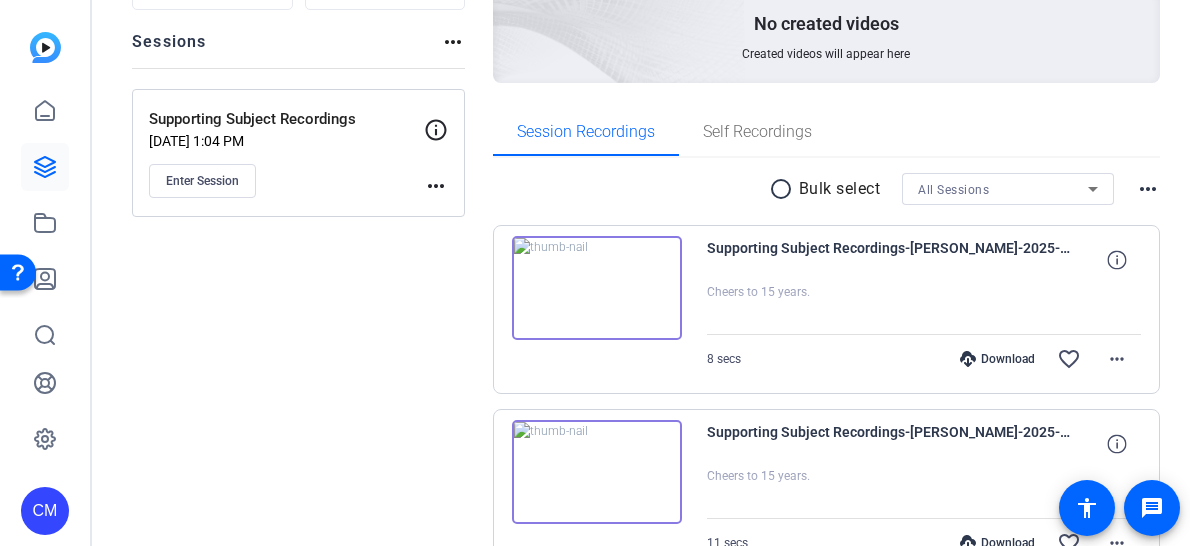 scroll, scrollTop: 0, scrollLeft: 0, axis: both 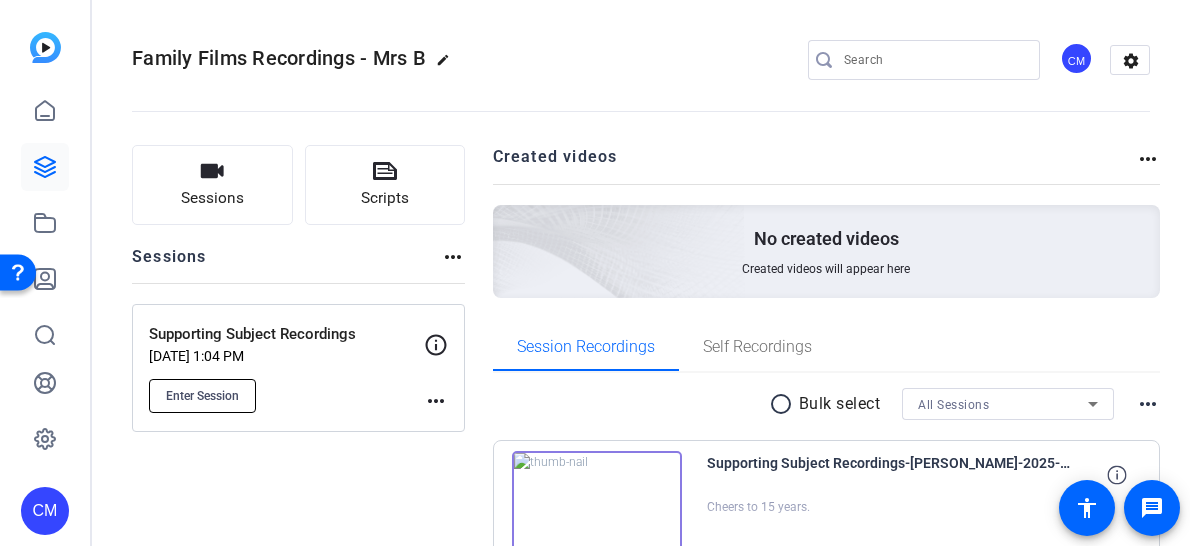 click on "Enter Session" 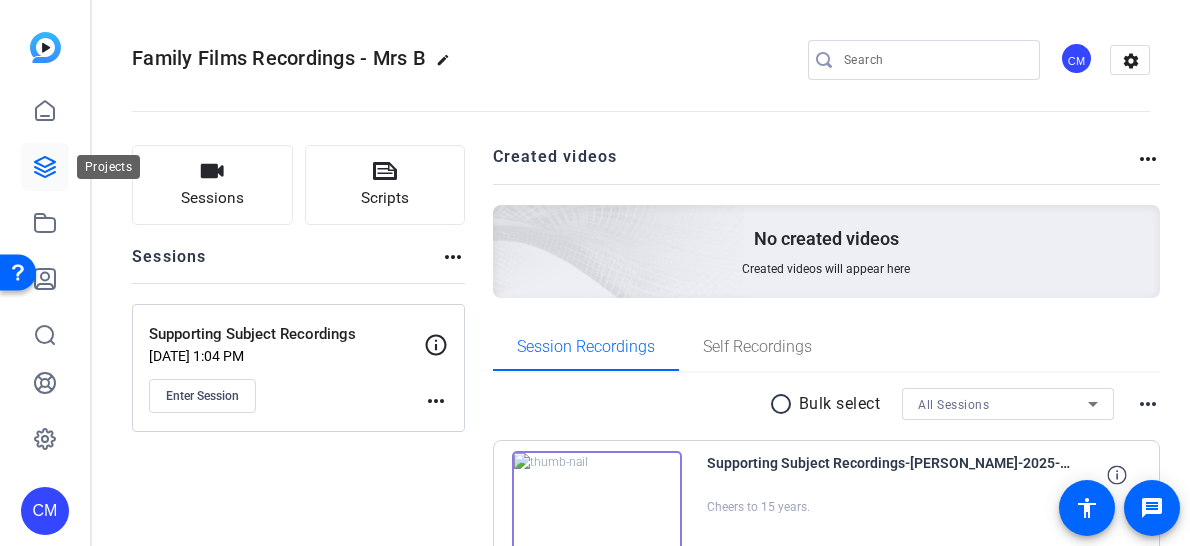 click 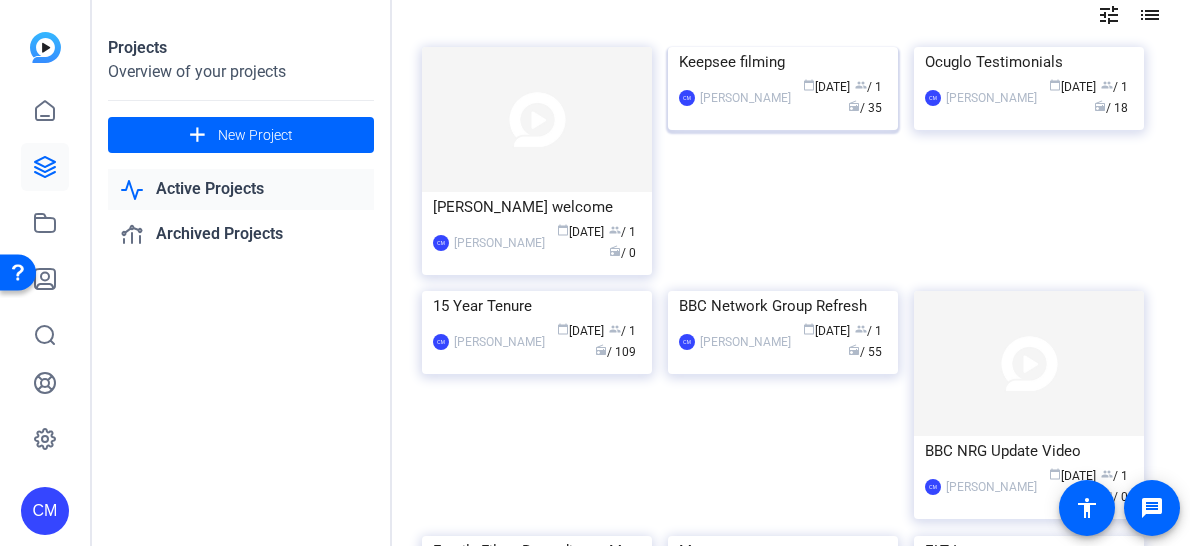 scroll, scrollTop: 282, scrollLeft: 0, axis: vertical 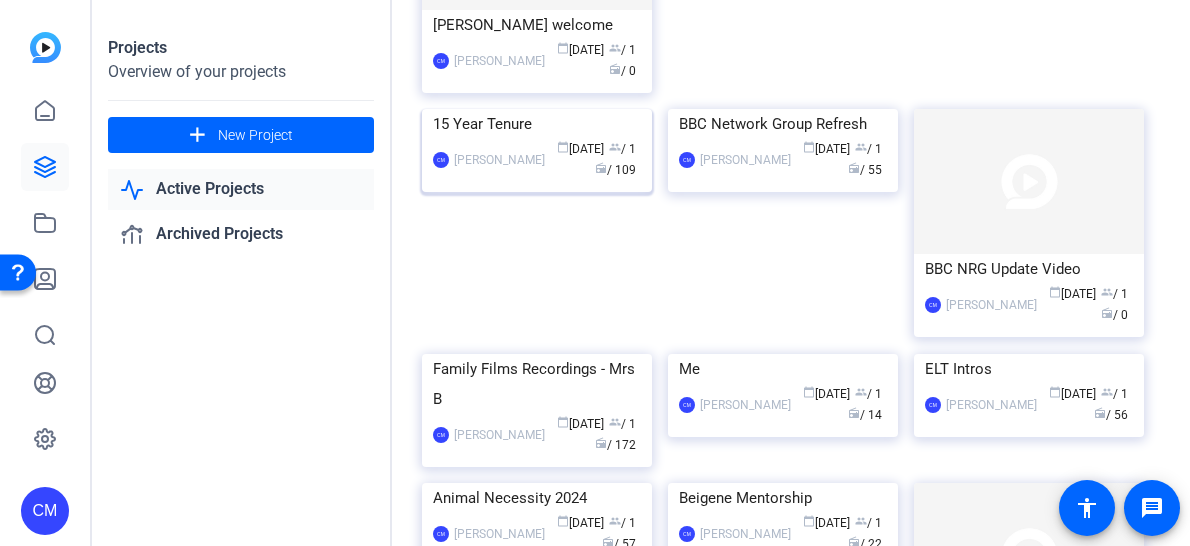 click 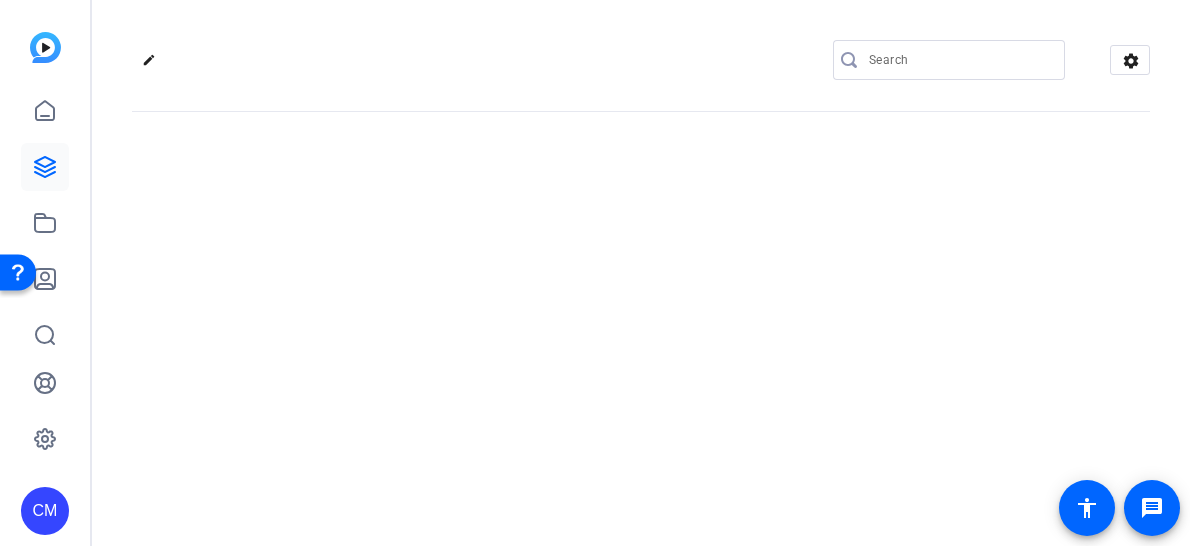 click on "edit
settings" 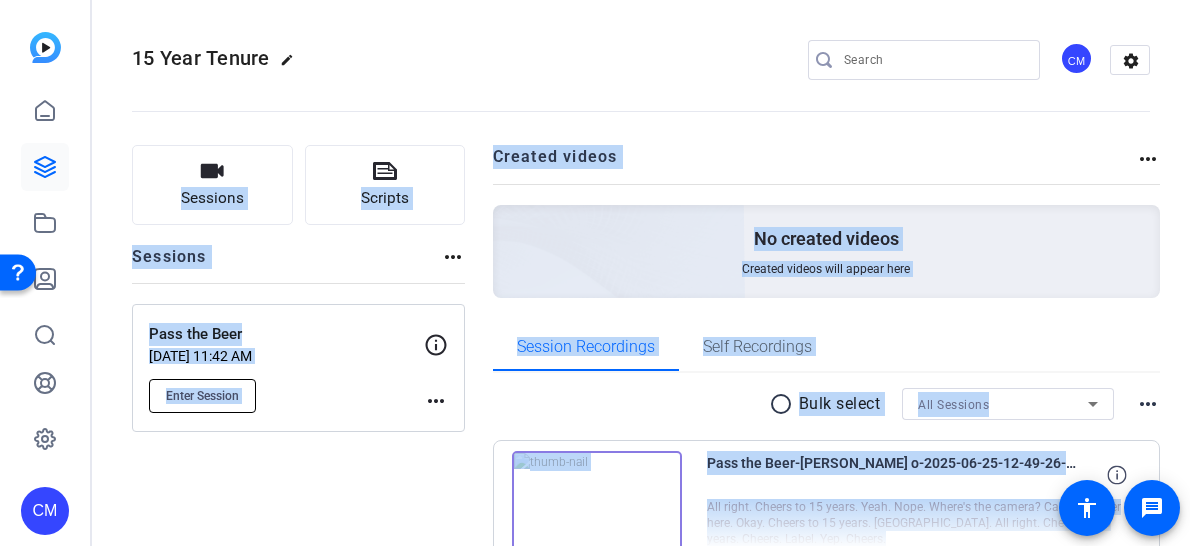 click on "Enter Session" 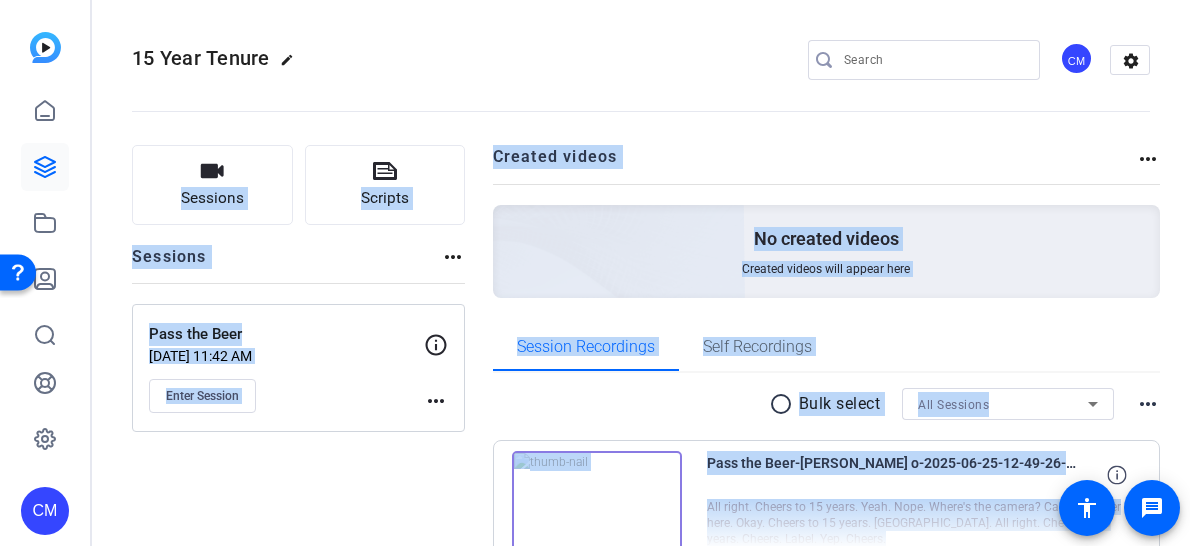 click on "more_horiz" 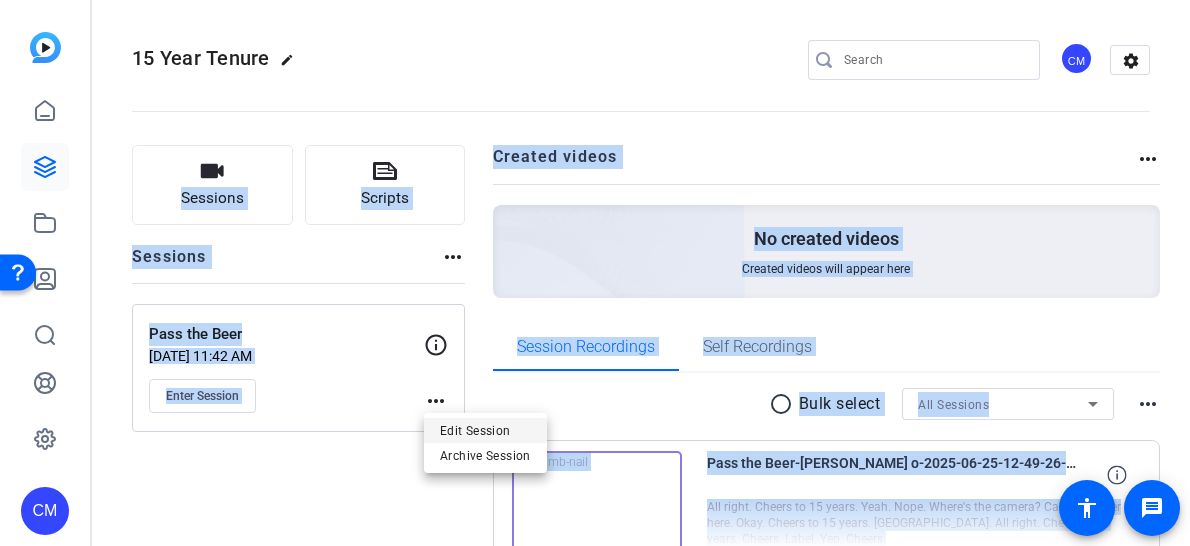 click on "Edit Session" at bounding box center [485, 430] 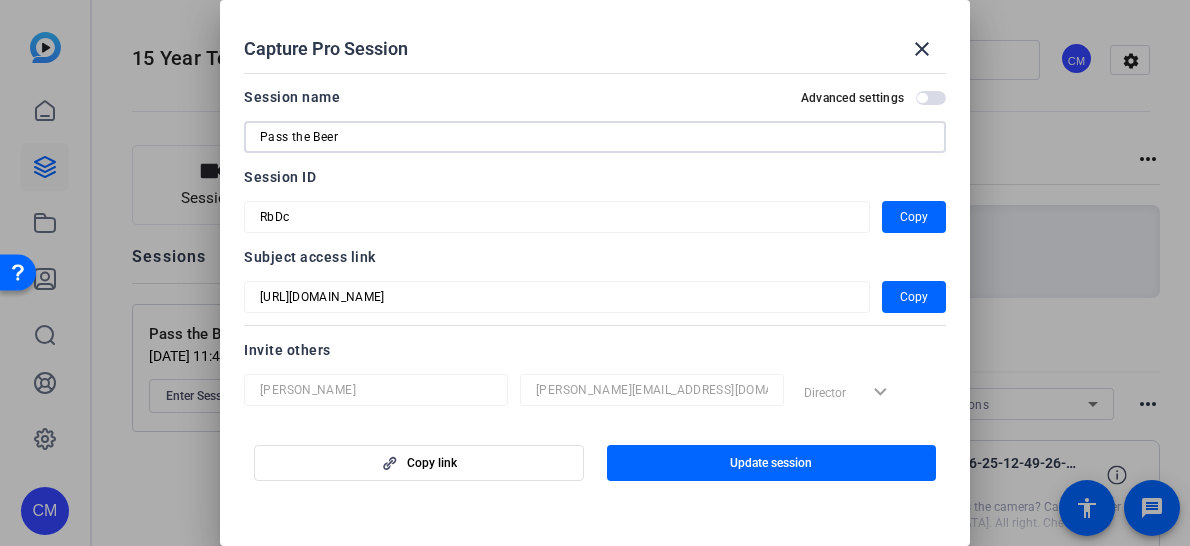 drag, startPoint x: 345, startPoint y: 137, endPoint x: 245, endPoint y: 135, distance: 100.02 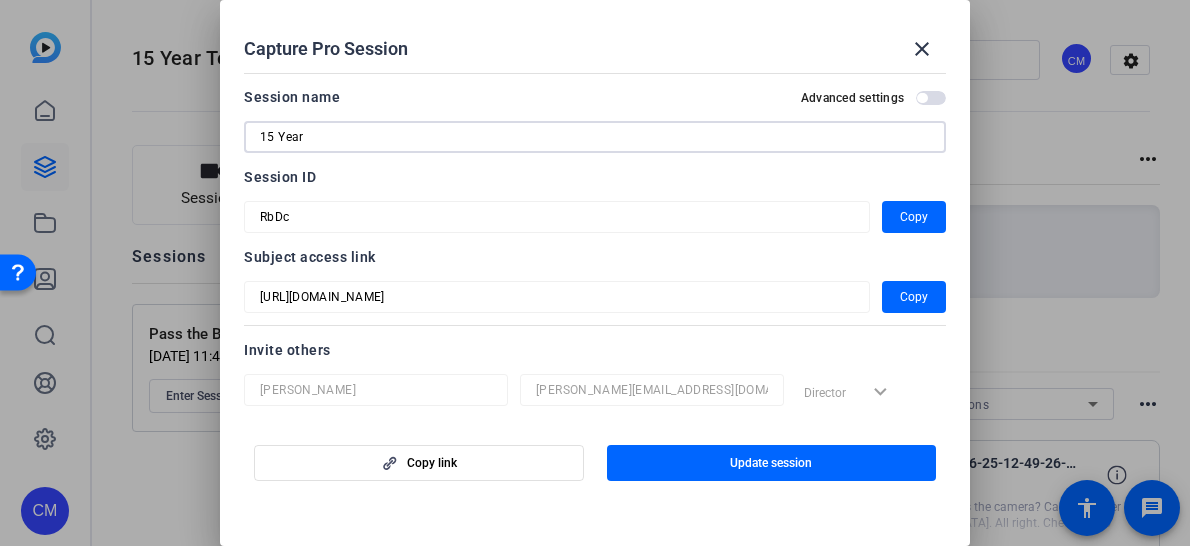 type on "15 Year" 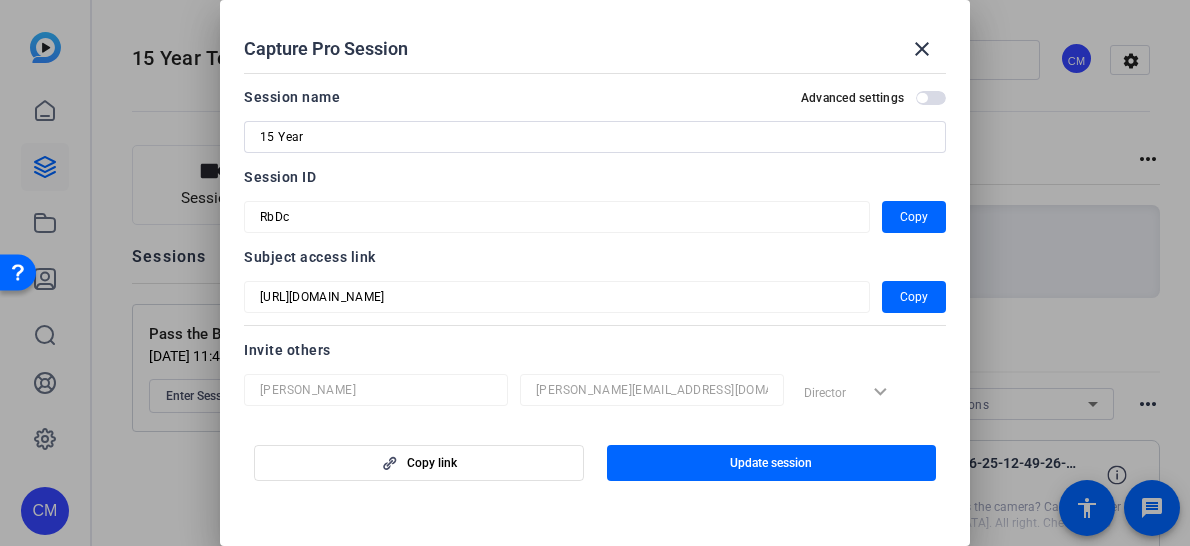 click on "Subject access link" at bounding box center (595, 257) 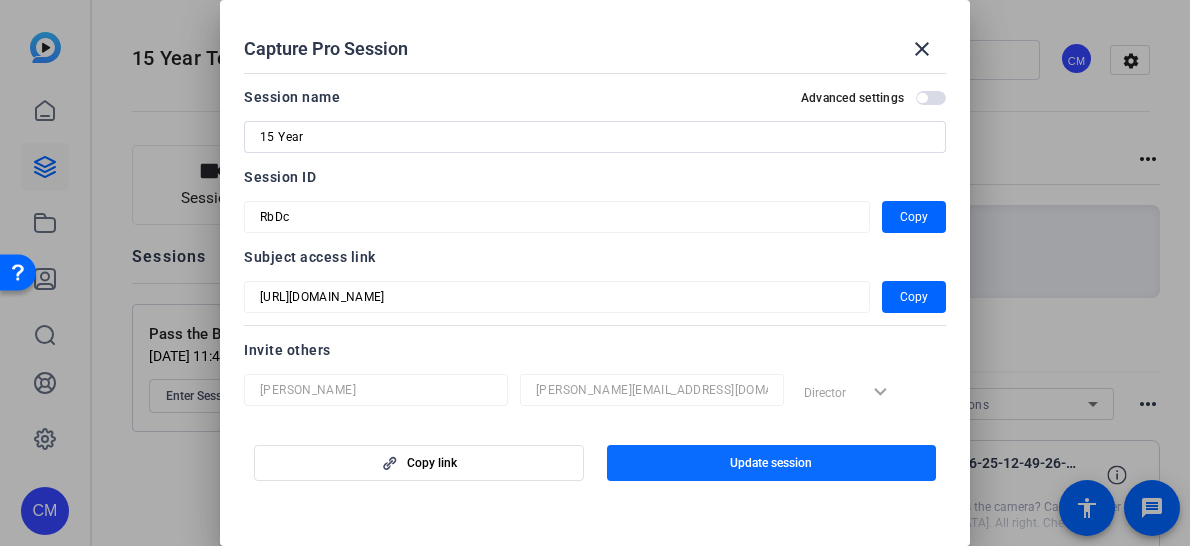 click 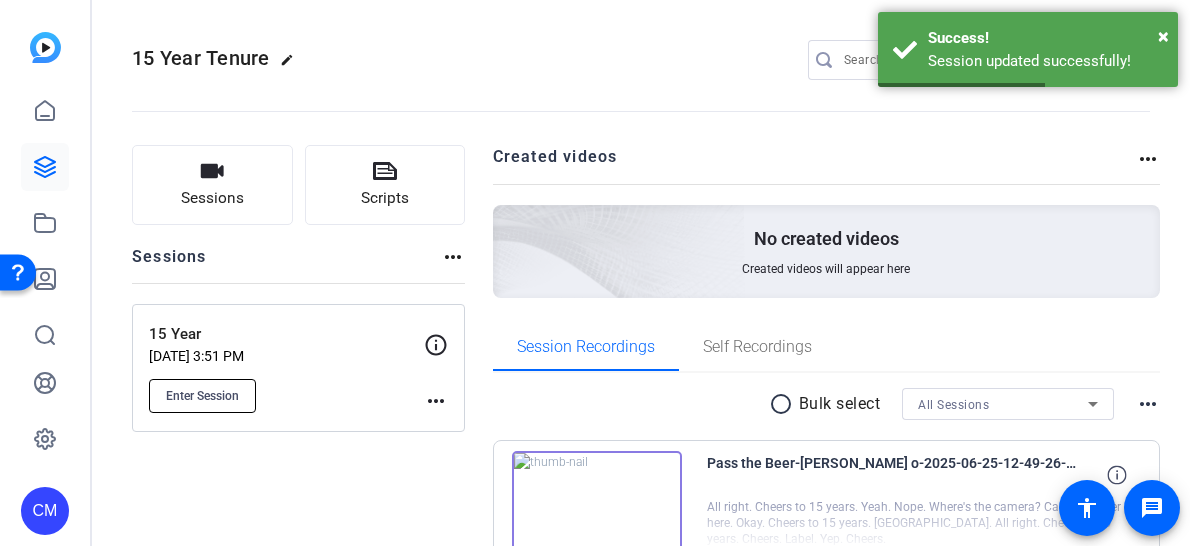 click on "Enter Session" 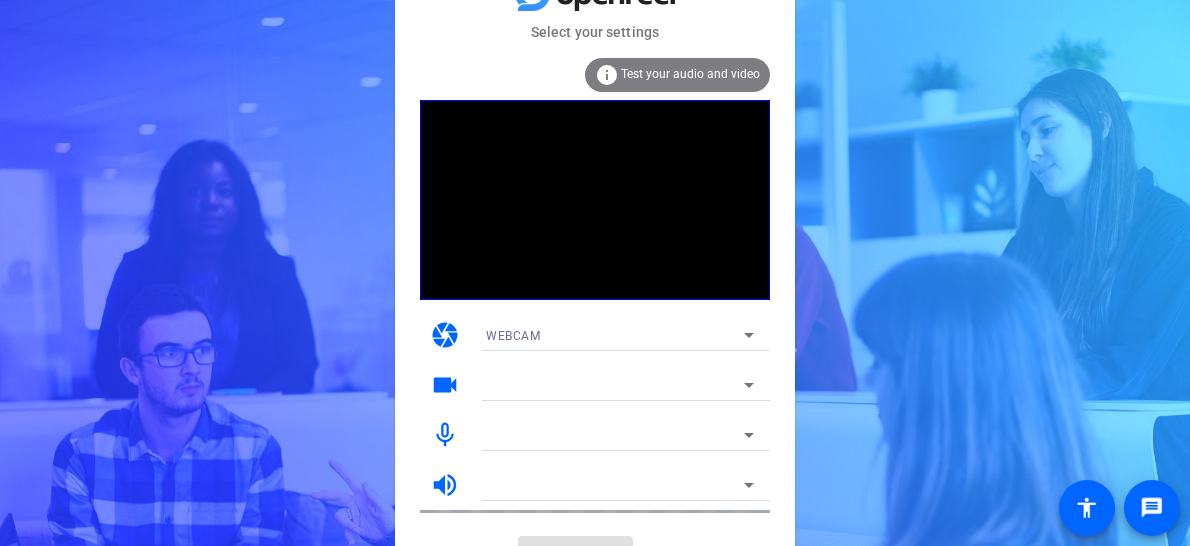 scroll, scrollTop: 34, scrollLeft: 0, axis: vertical 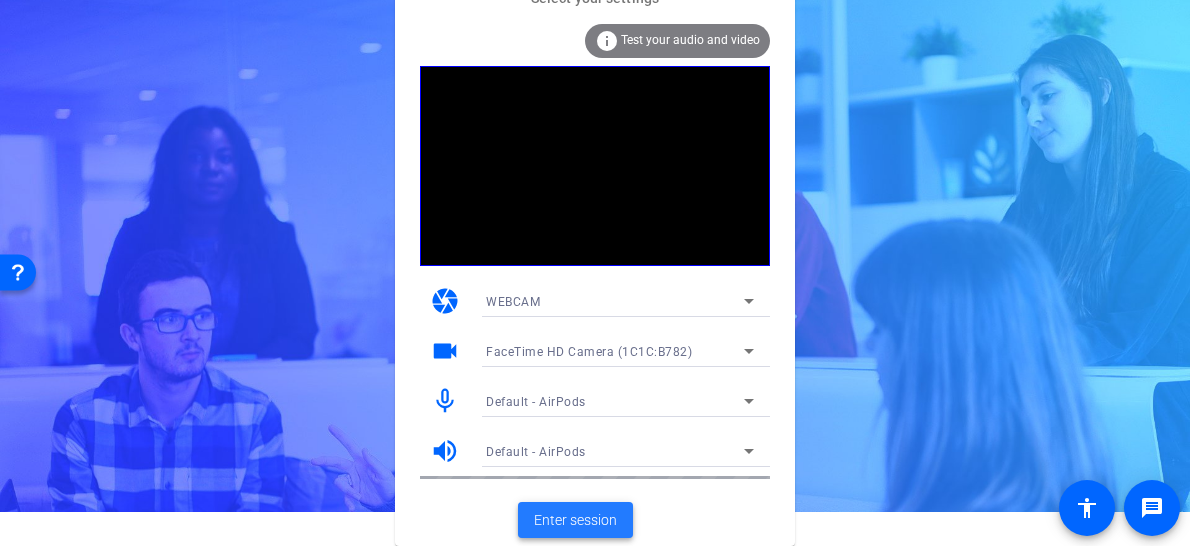 click on "Enter session" 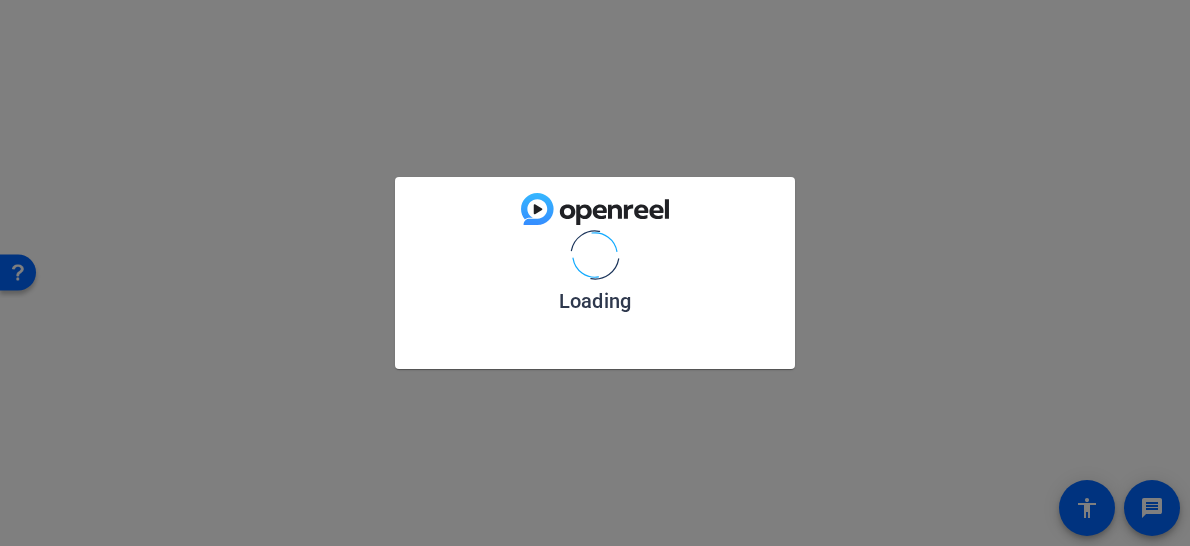 scroll, scrollTop: 0, scrollLeft: 0, axis: both 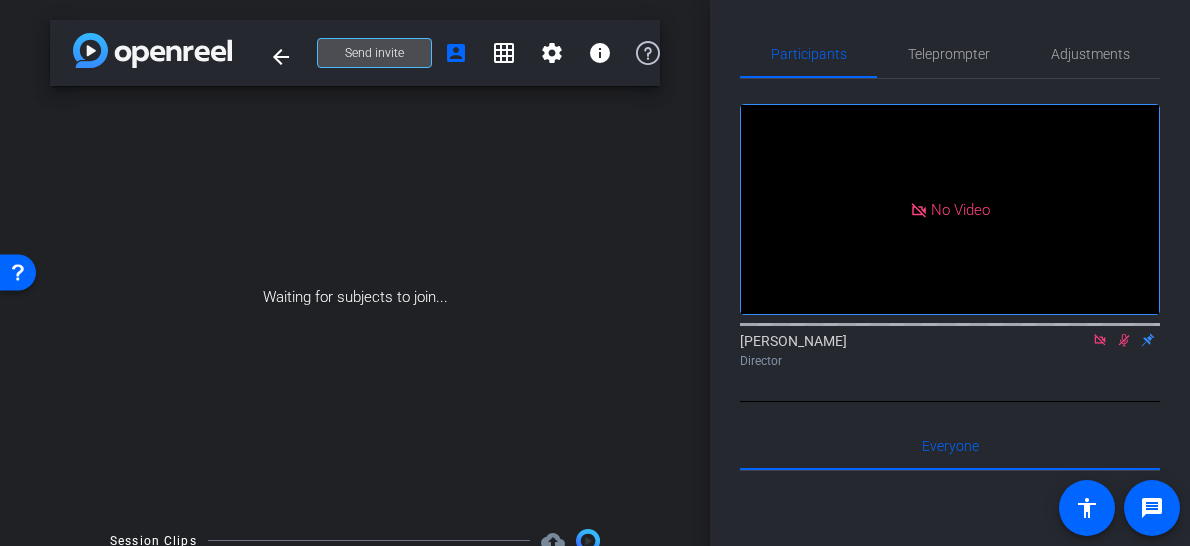 click on "Send invite" at bounding box center (374, 53) 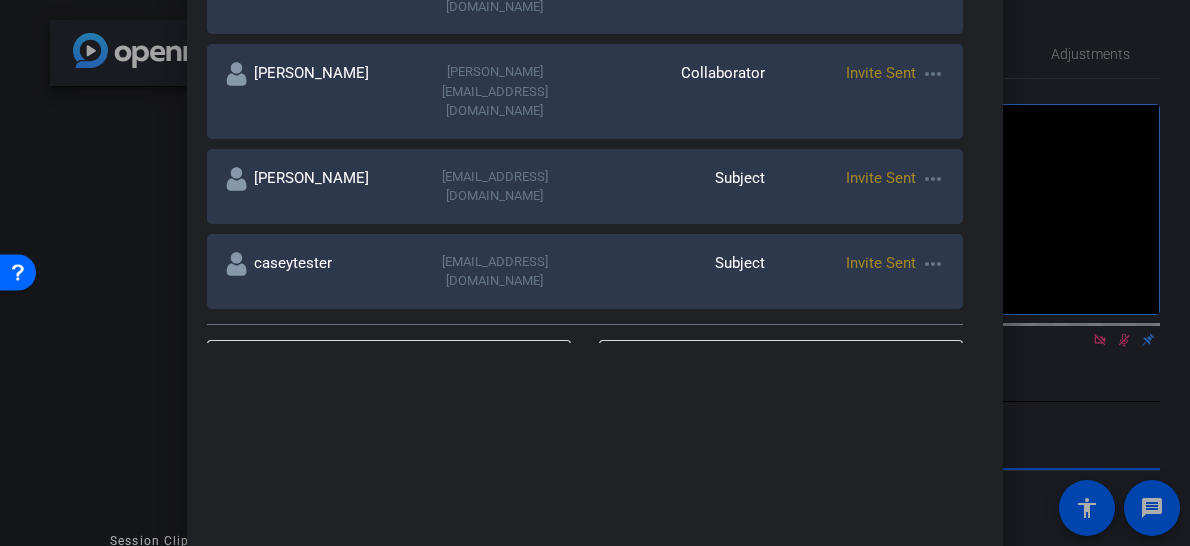 scroll, scrollTop: 288, scrollLeft: 0, axis: vertical 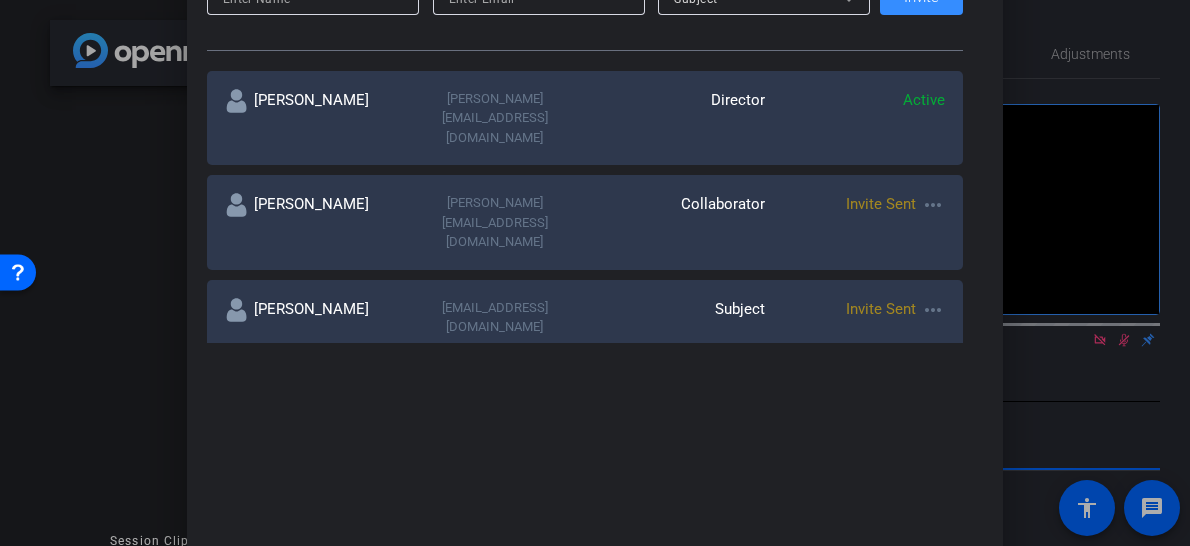 click on "more_horiz" at bounding box center (933, 205) 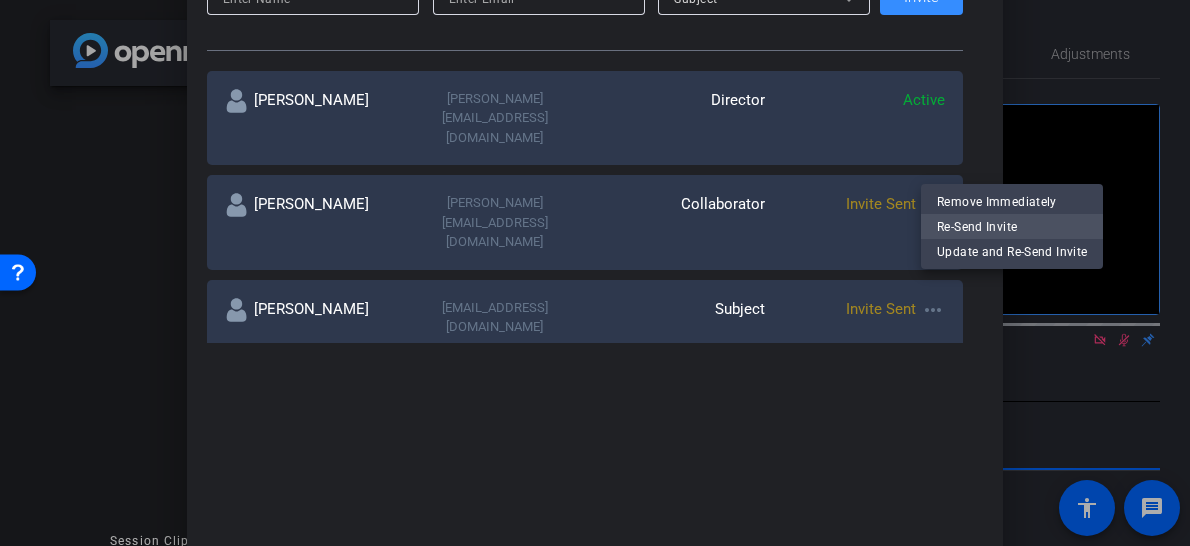 click on "Re-Send Invite" at bounding box center [1012, 226] 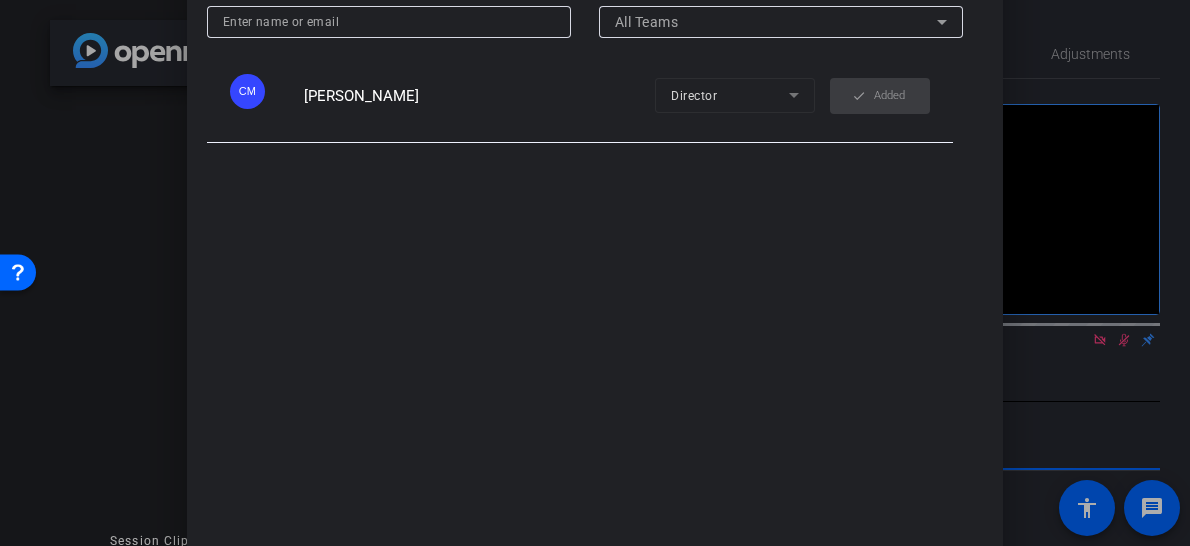 scroll, scrollTop: 0, scrollLeft: 0, axis: both 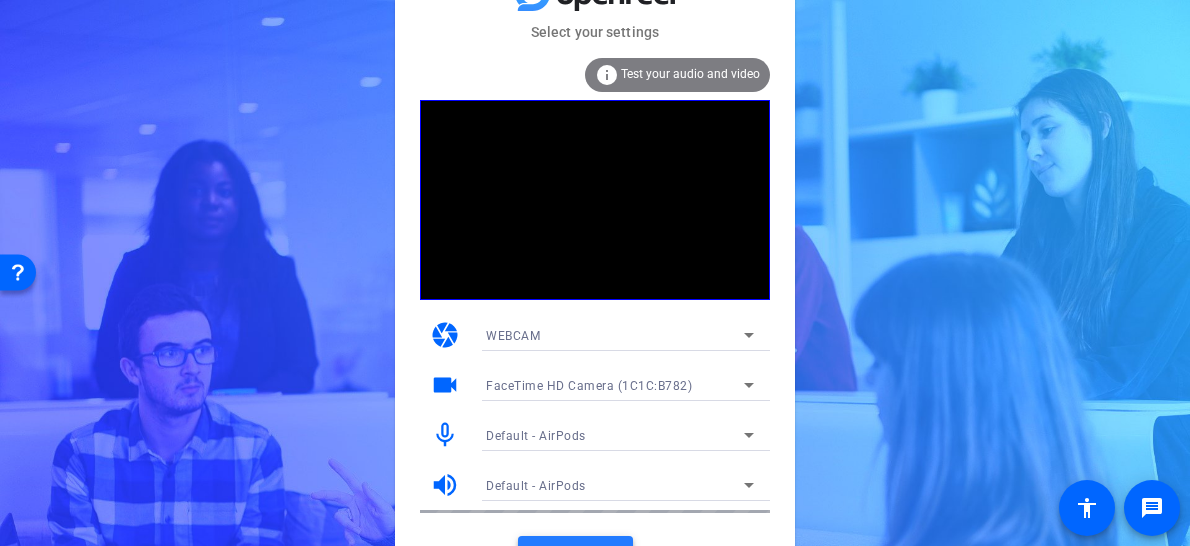 click 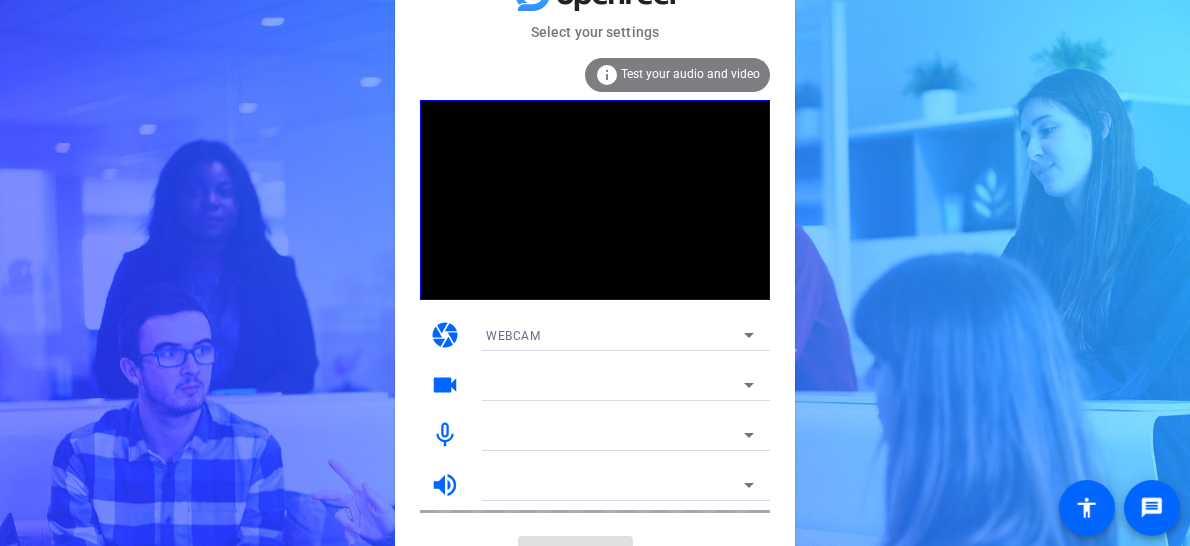 scroll, scrollTop: 0, scrollLeft: 0, axis: both 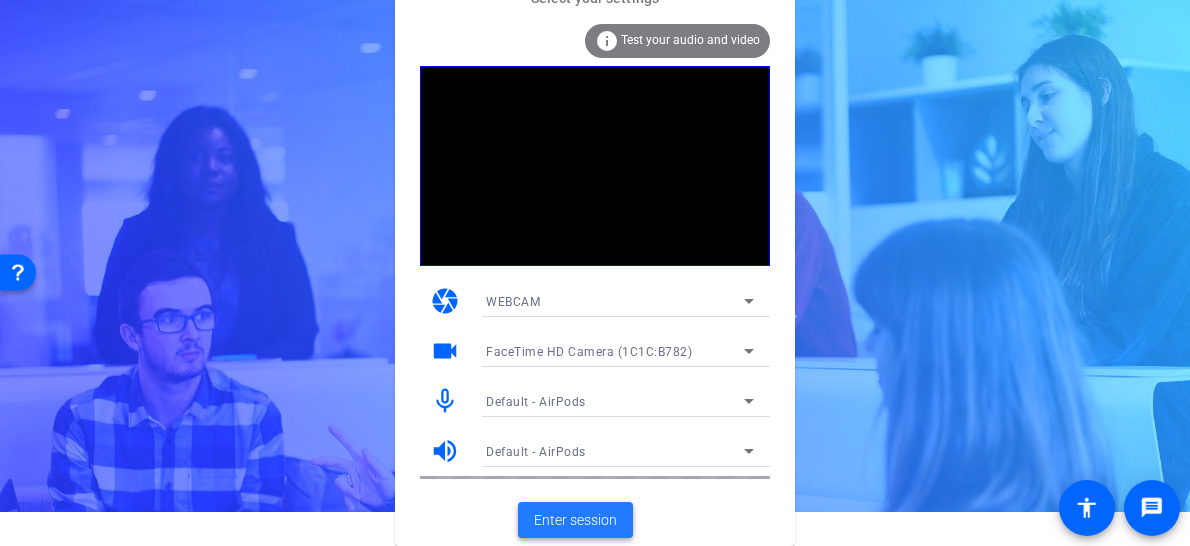 click on "Enter session" 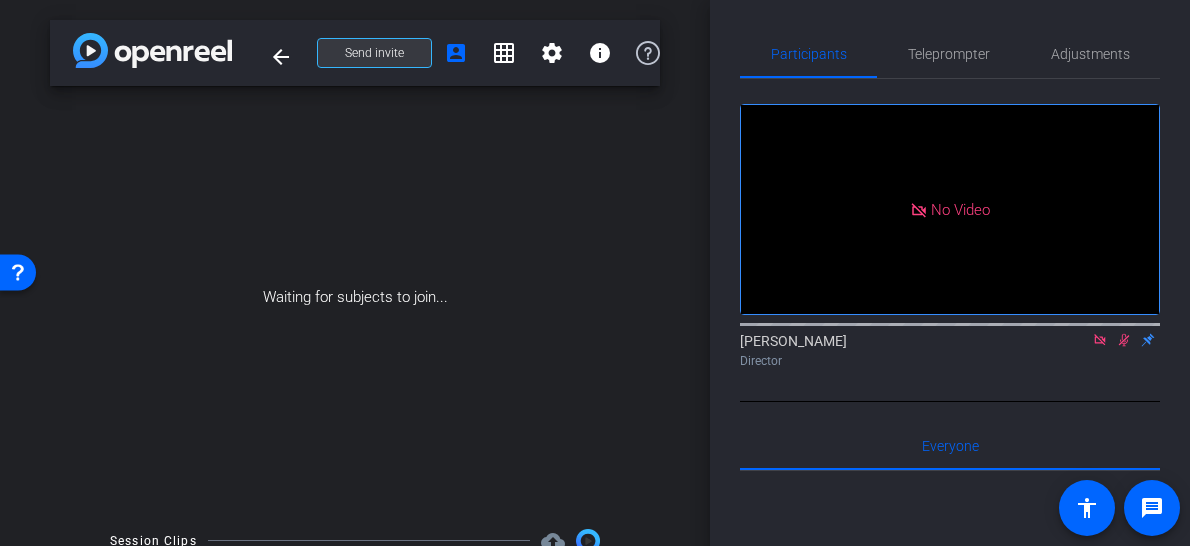 click at bounding box center (374, 53) 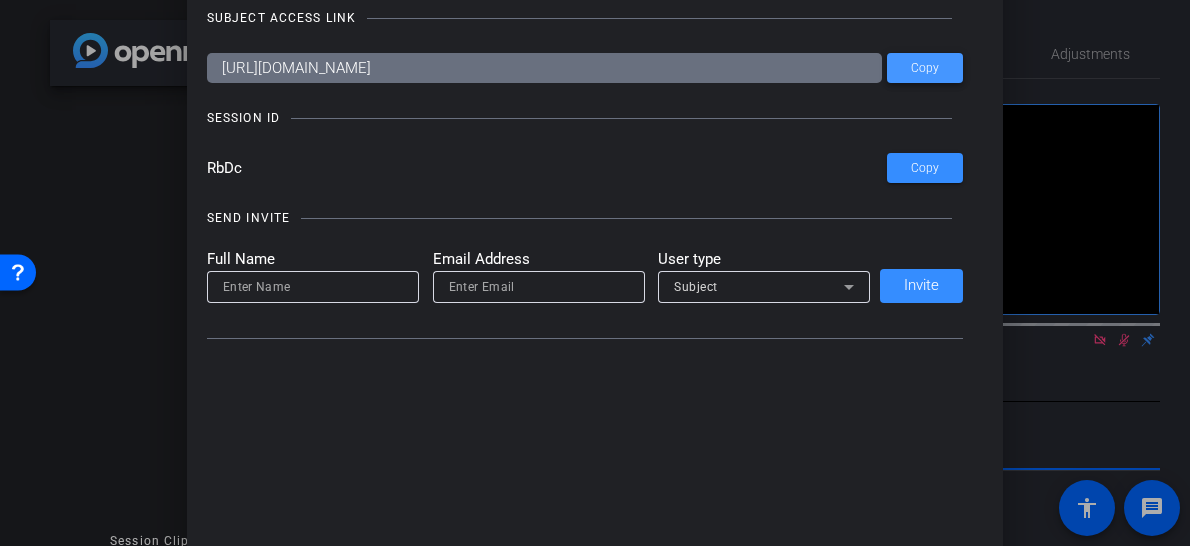 click on "Copy" at bounding box center (925, 68) 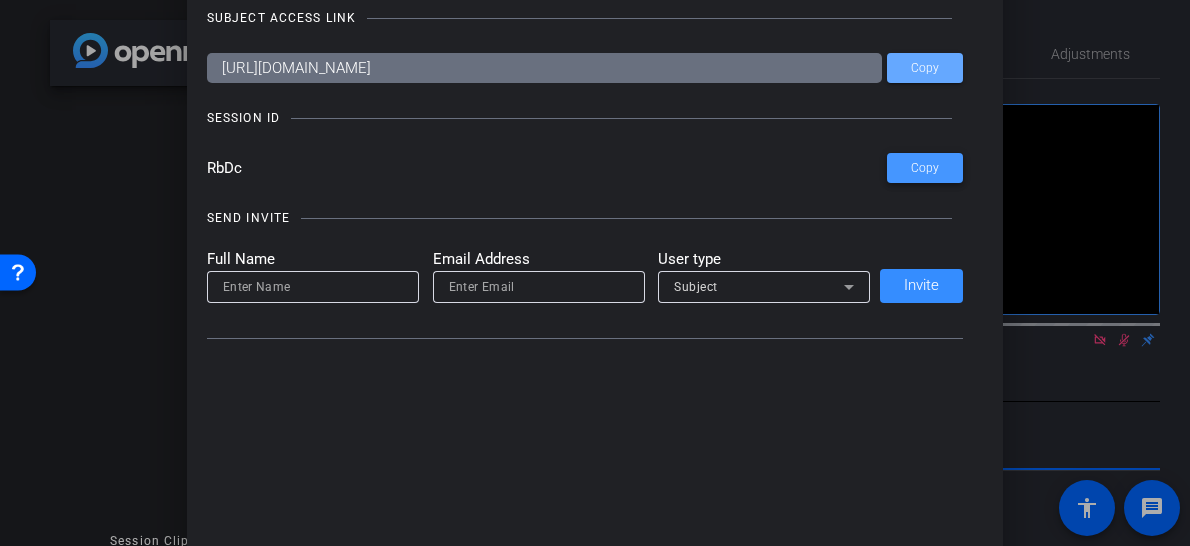 click on "Copy" at bounding box center [925, 168] 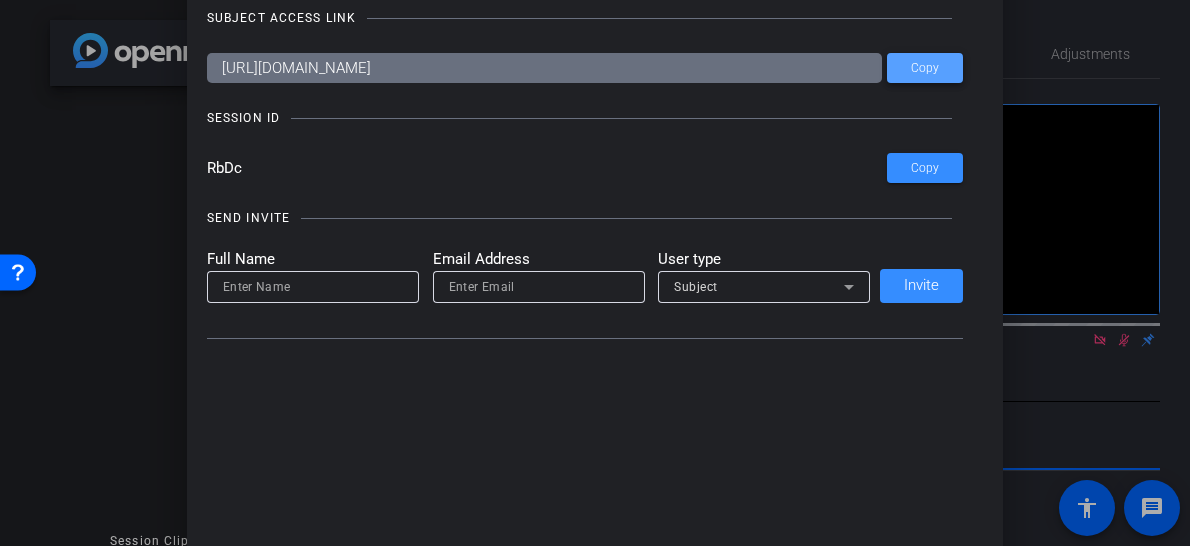 click at bounding box center (925, 68) 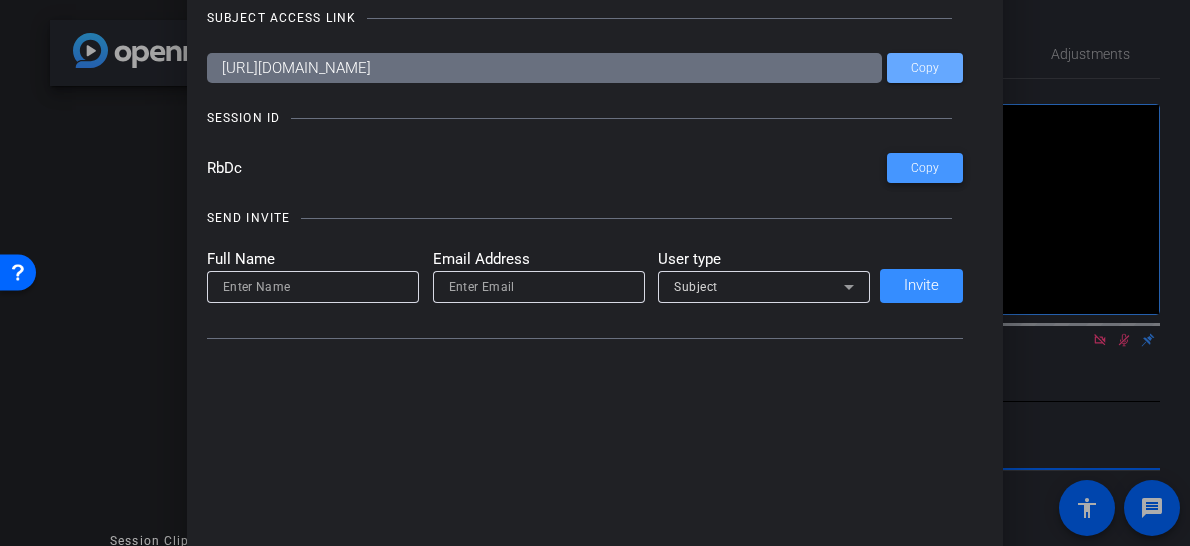 click on "Copy" at bounding box center [925, 168] 